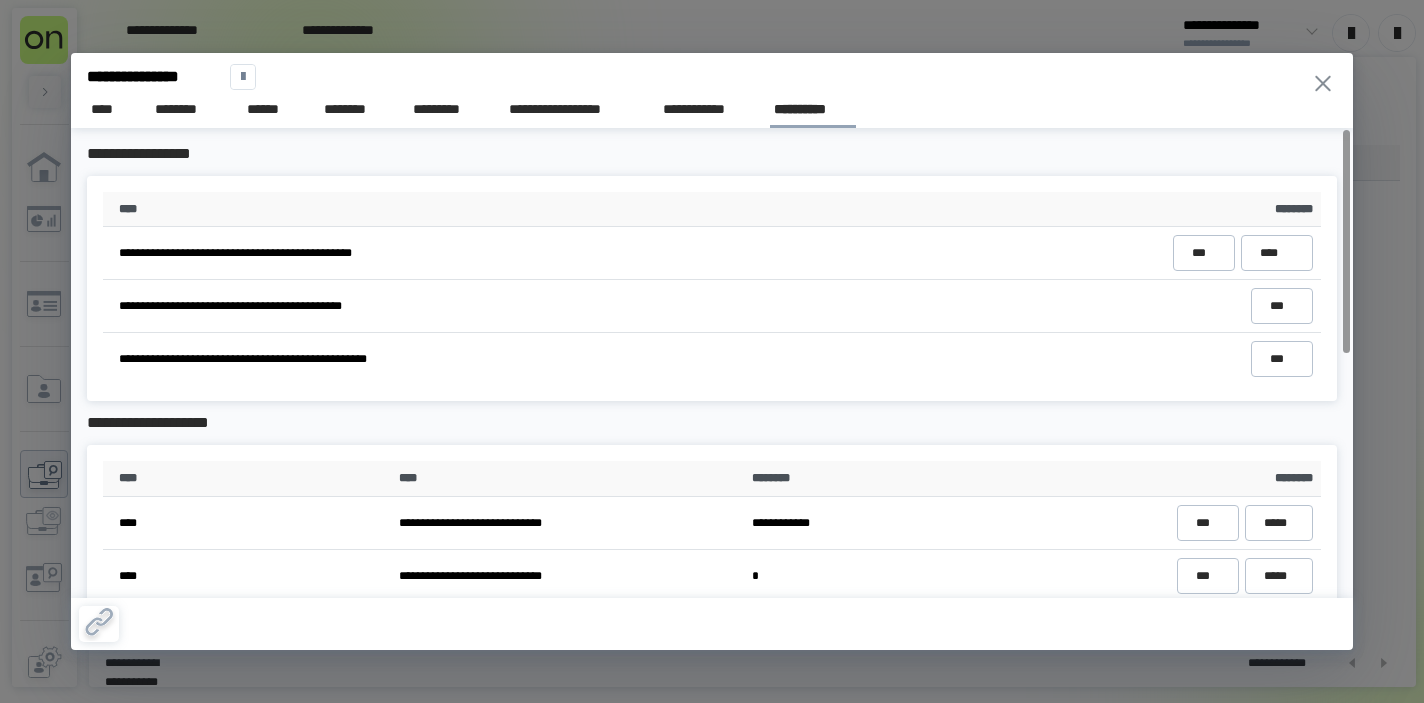 scroll, scrollTop: 0, scrollLeft: 0, axis: both 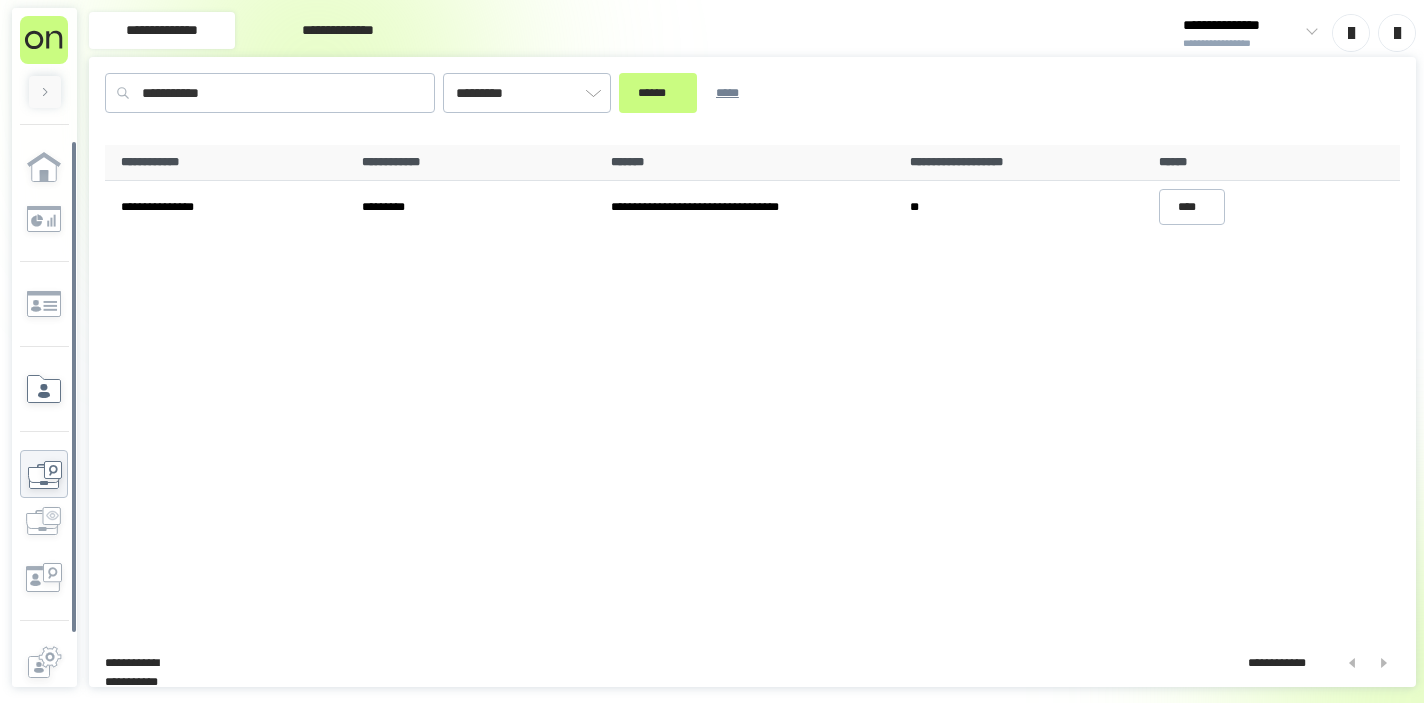 click 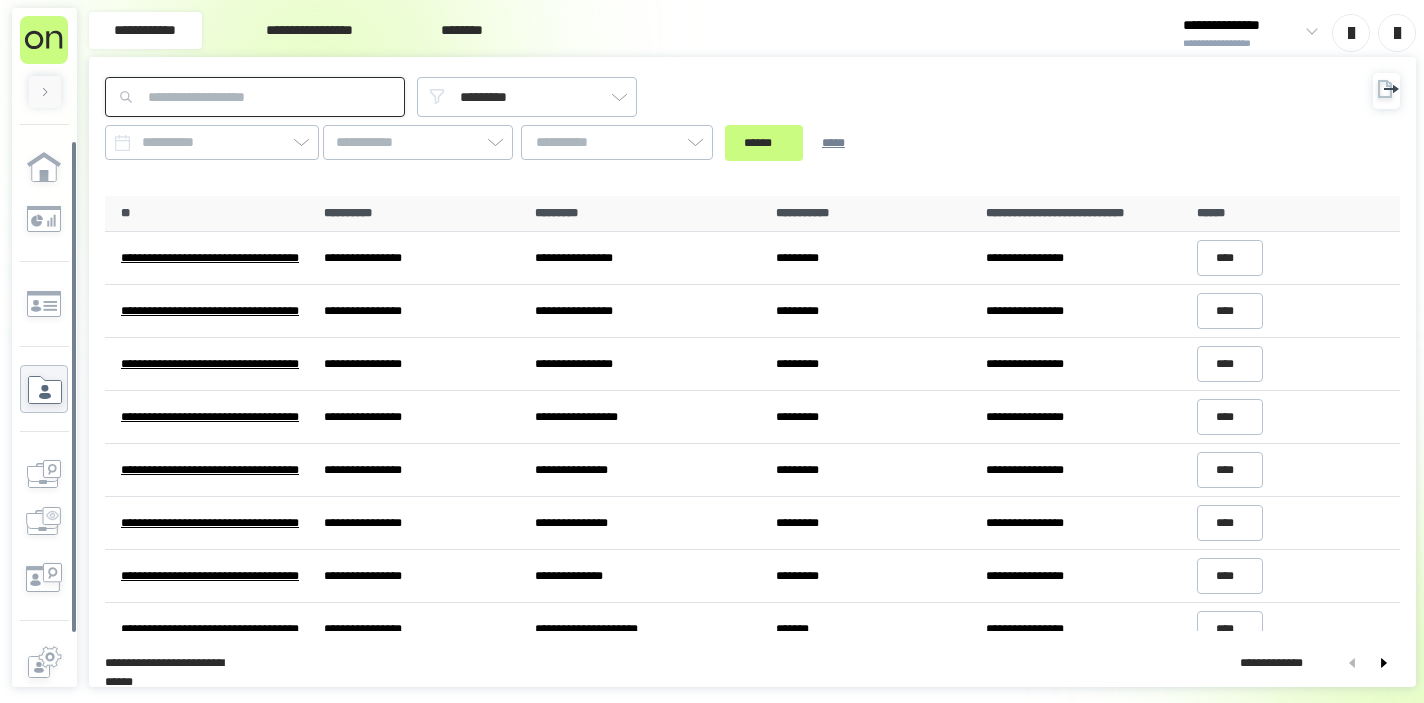 click at bounding box center [255, 97] 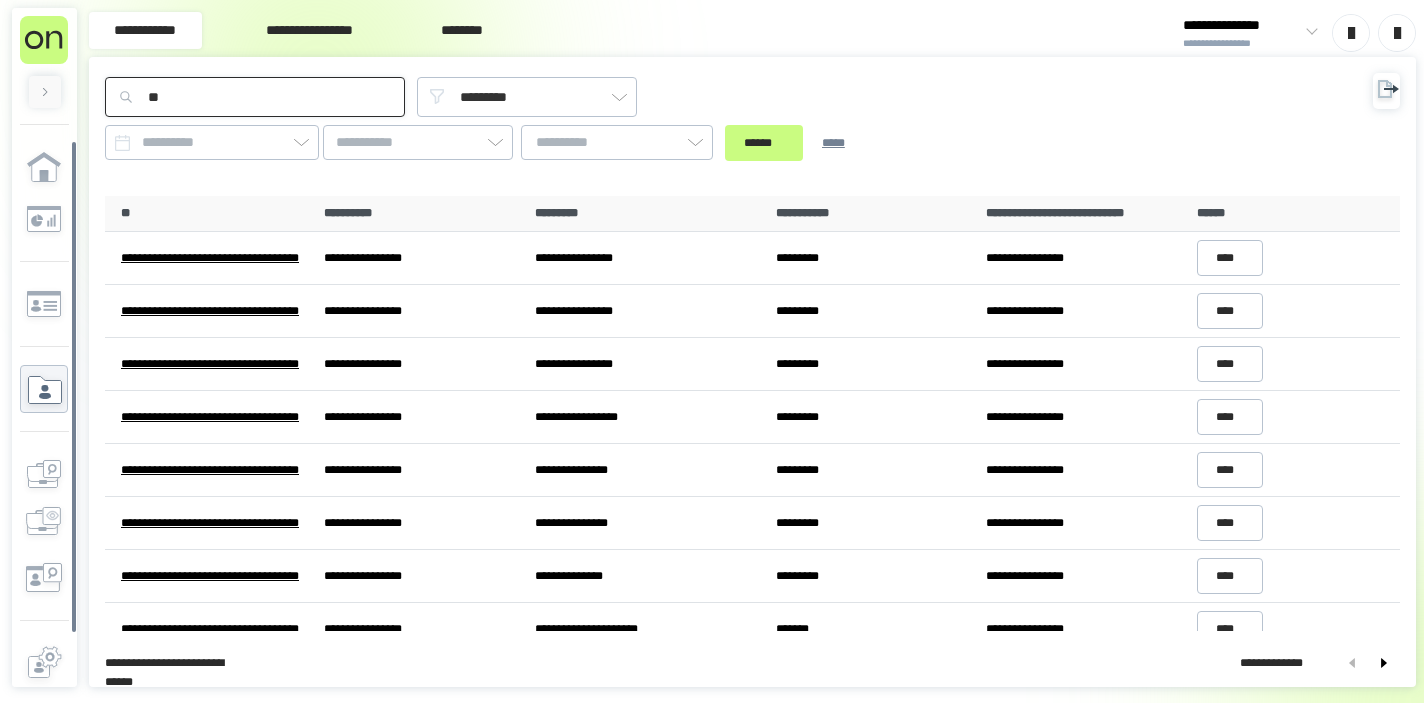 type on "*" 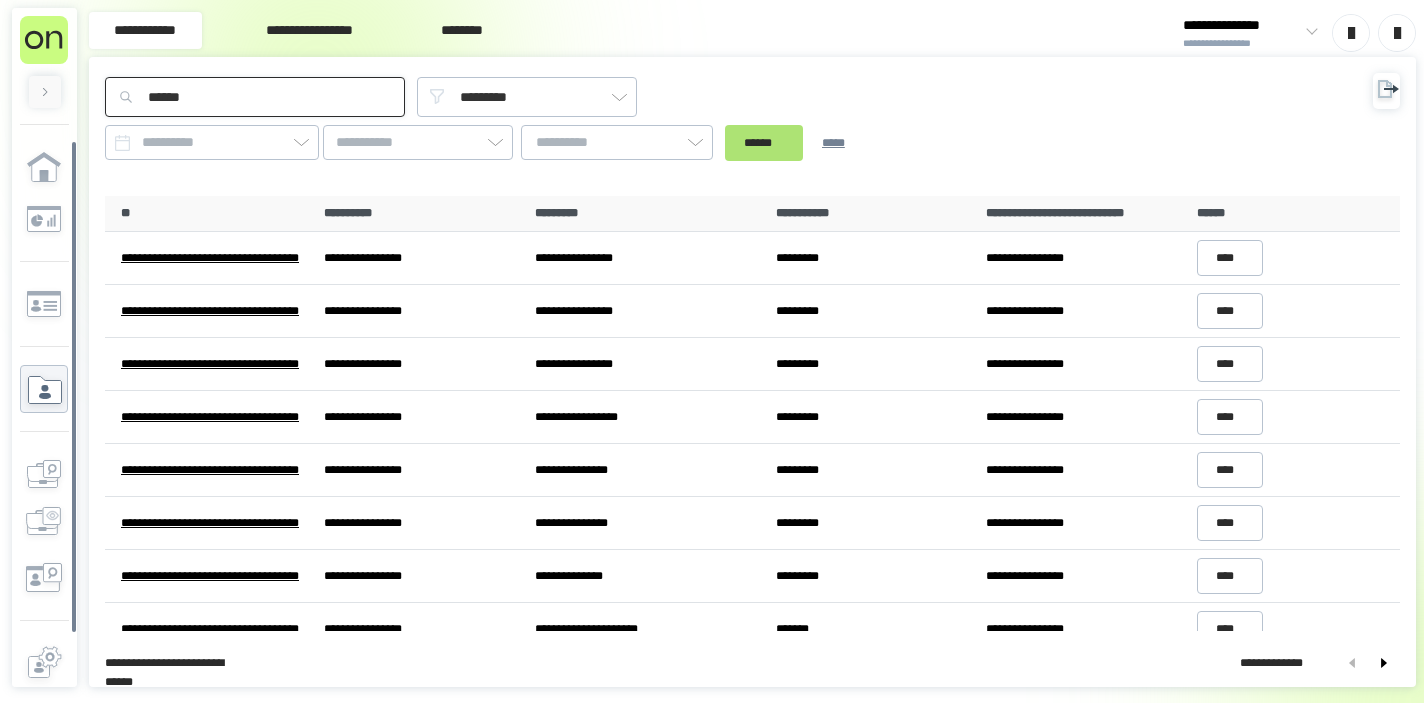 type on "******" 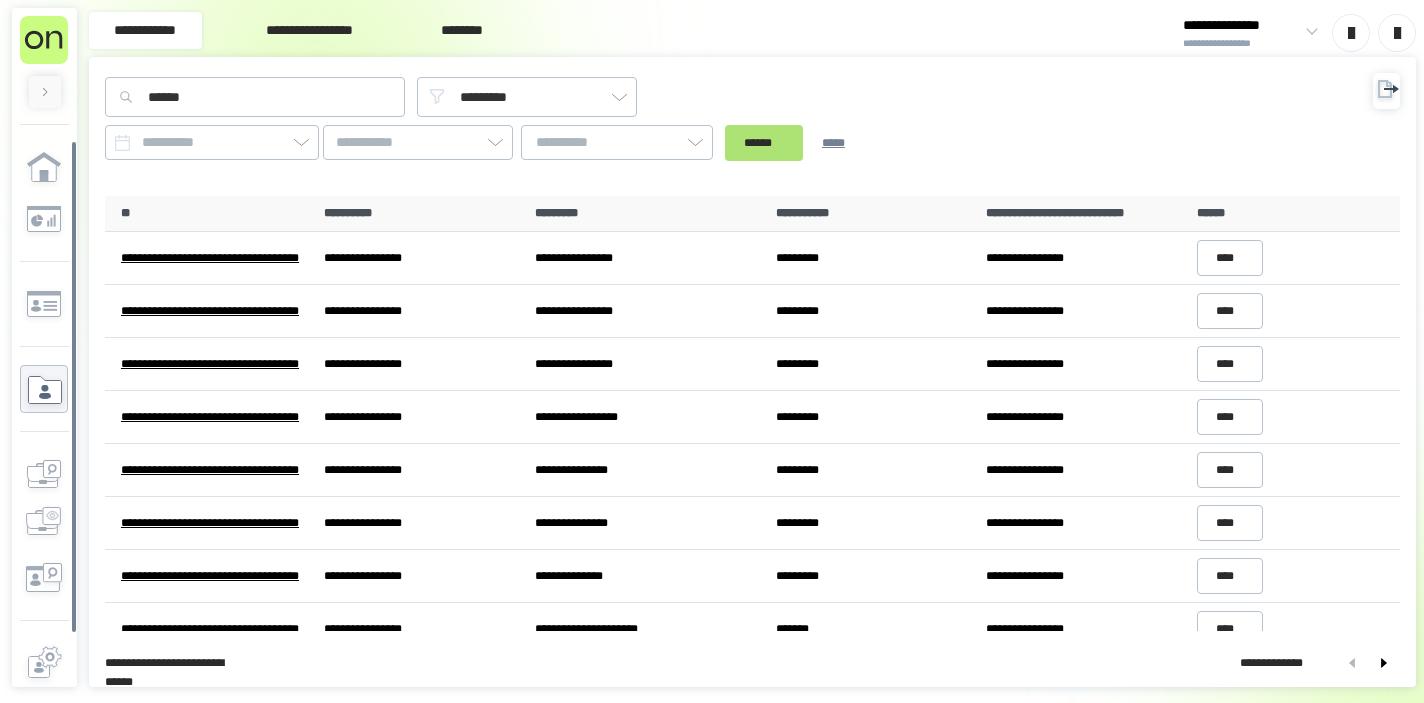 click on "******" at bounding box center (764, 143) 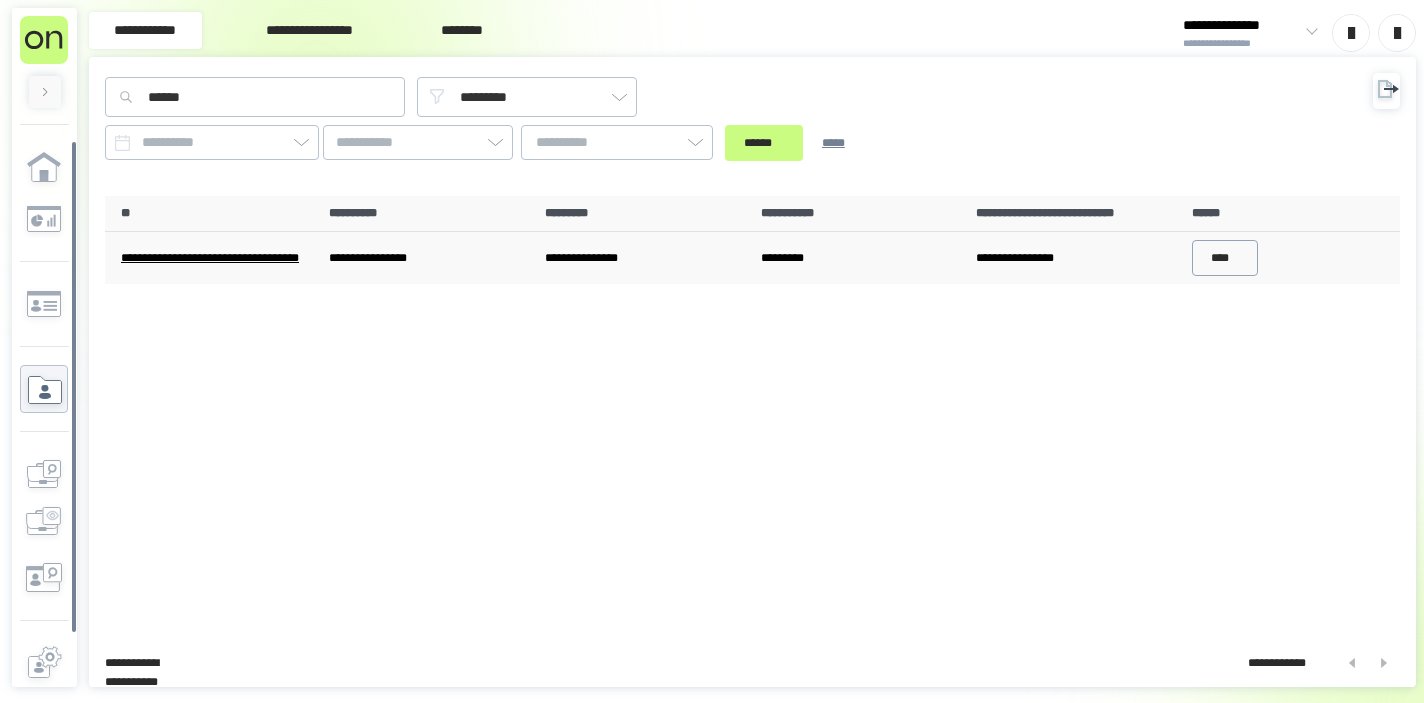 click on "****" at bounding box center (1225, 258) 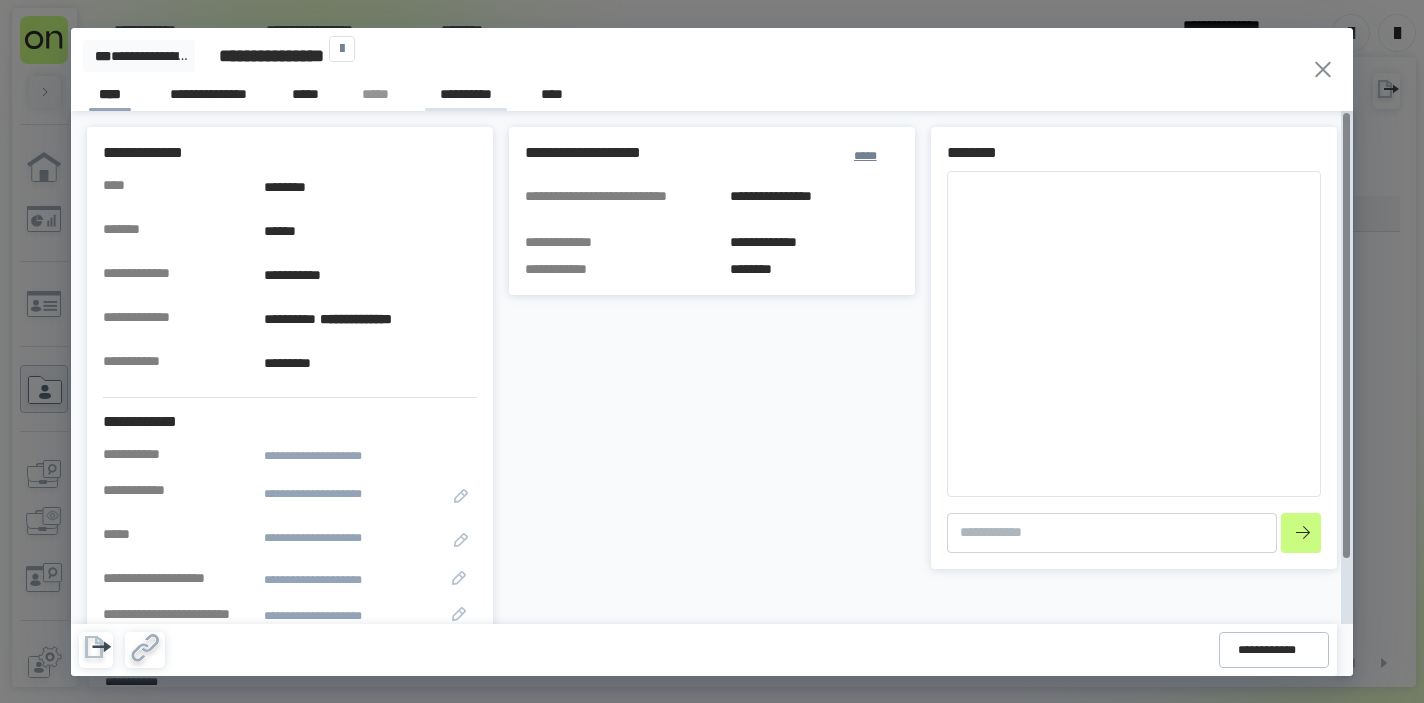 click on "**********" at bounding box center (466, 97) 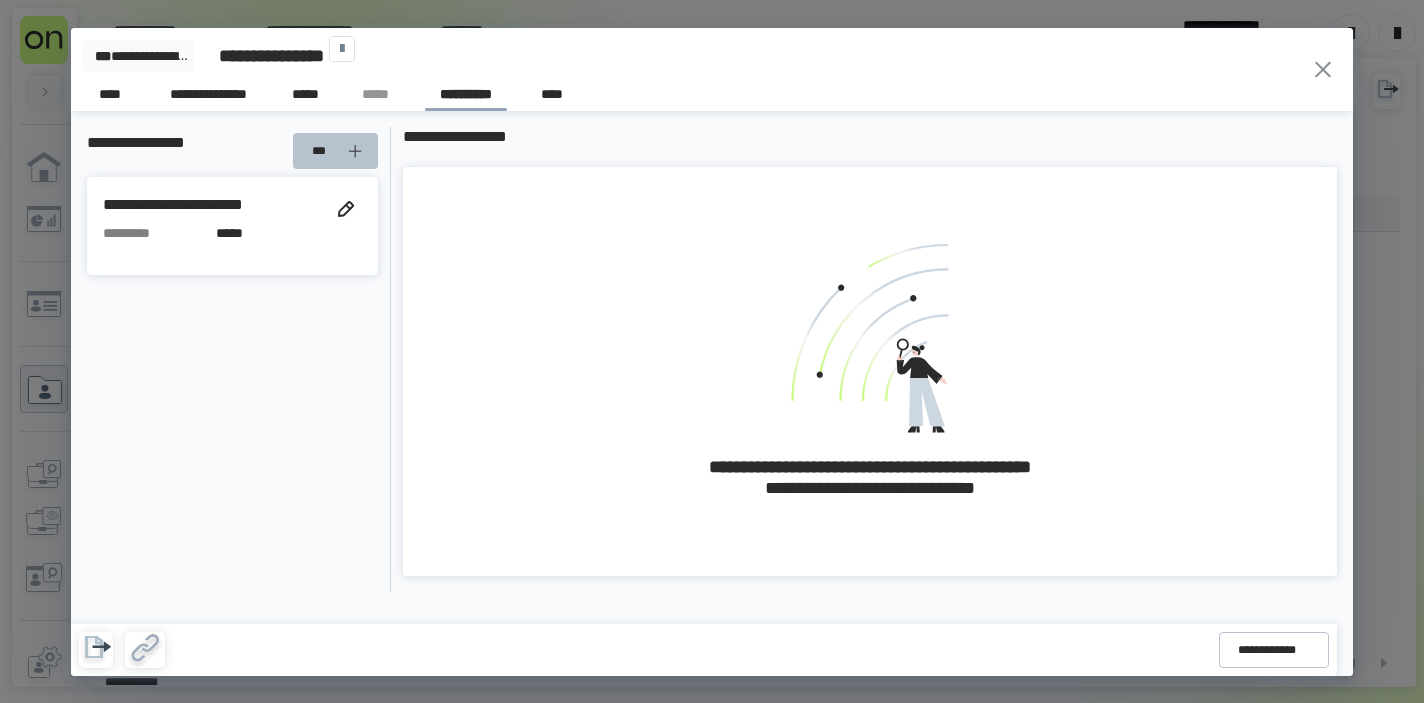 click on "***" at bounding box center (338, 151) 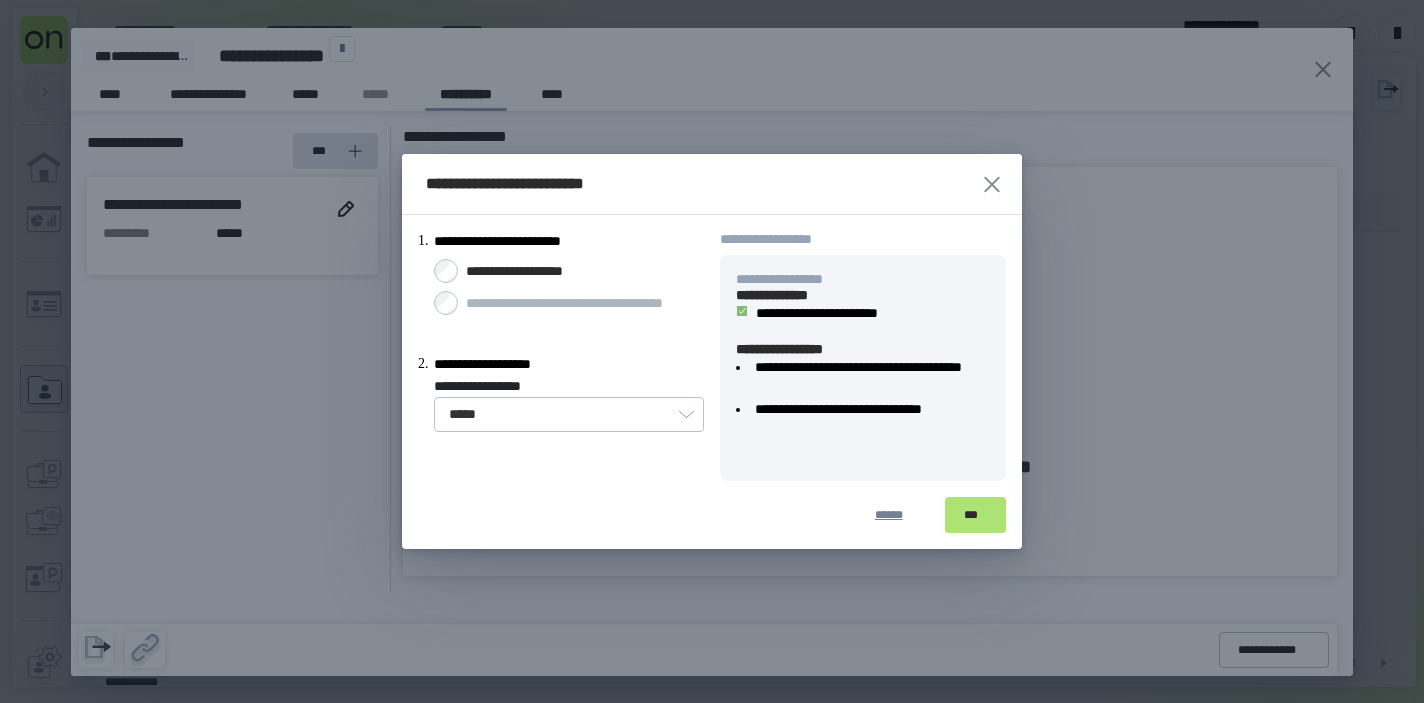 click on "***" at bounding box center [975, 515] 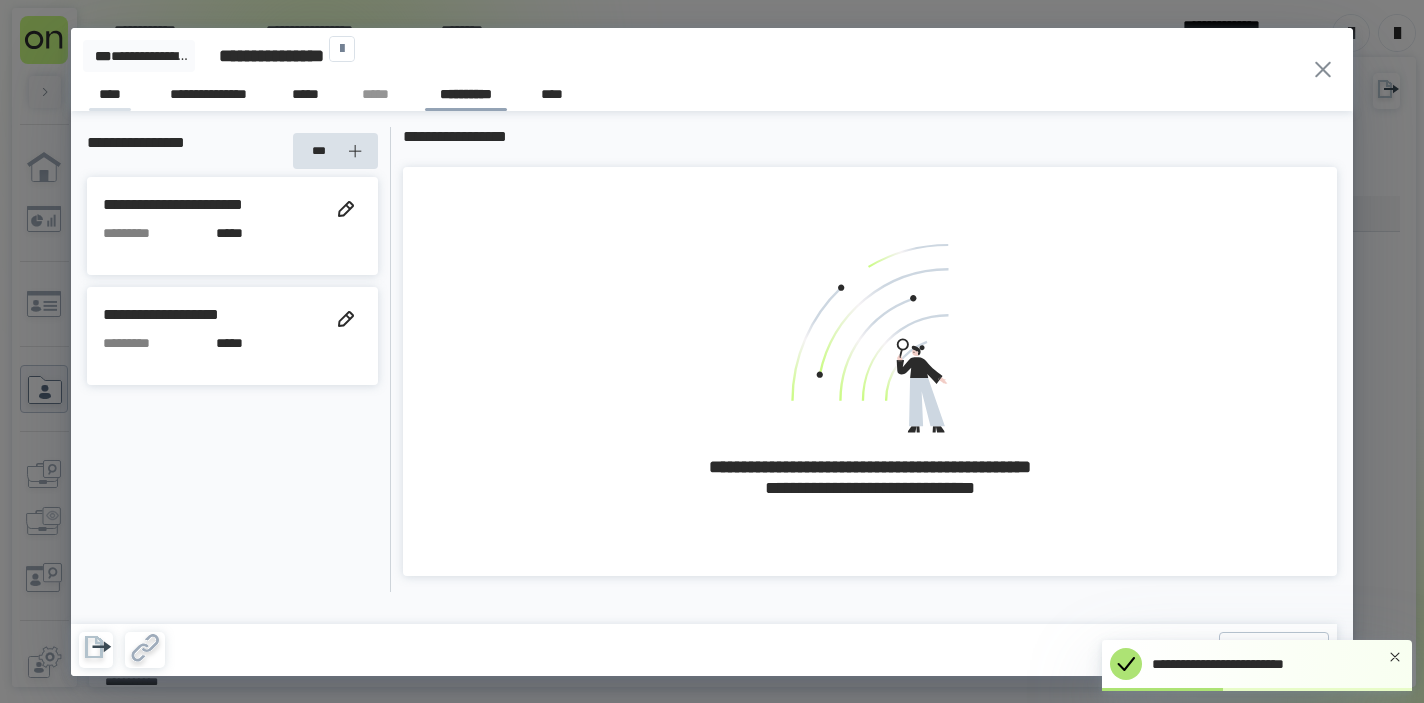 click on "****" at bounding box center [110, 97] 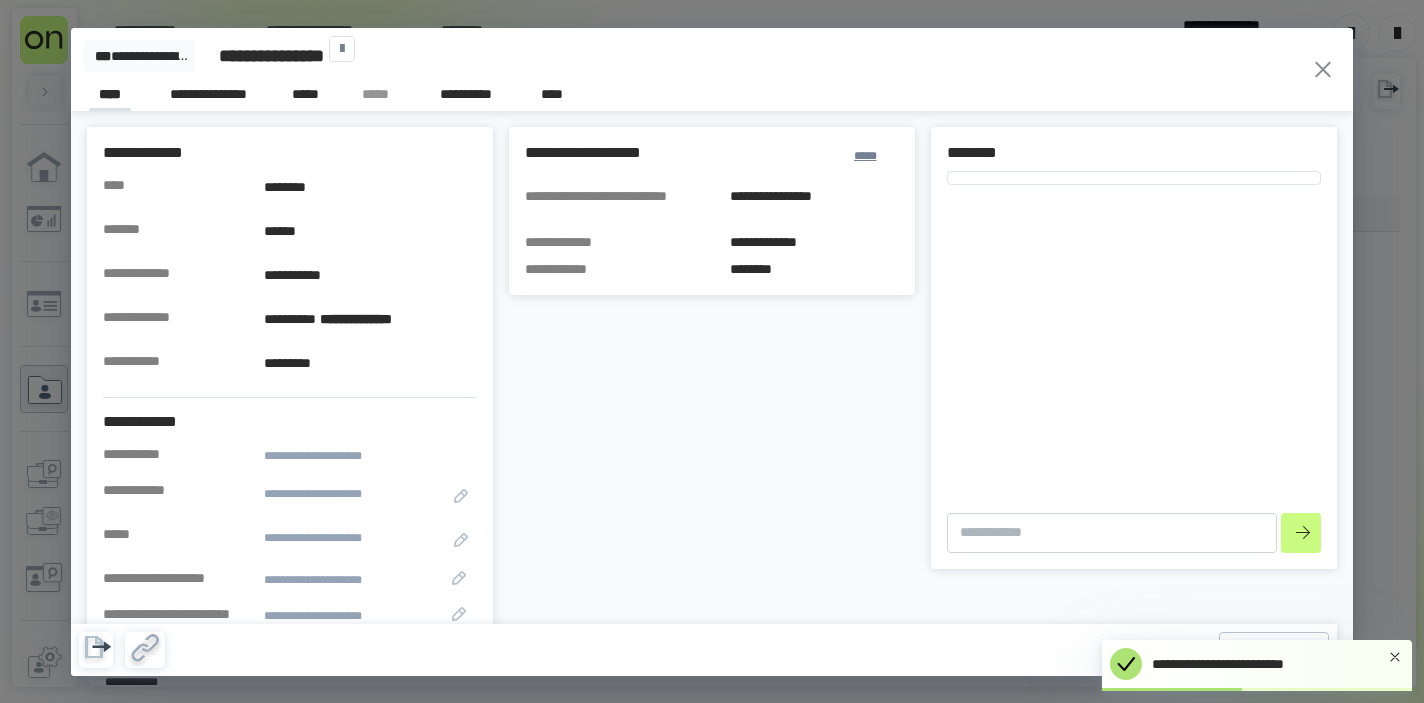 type on "*" 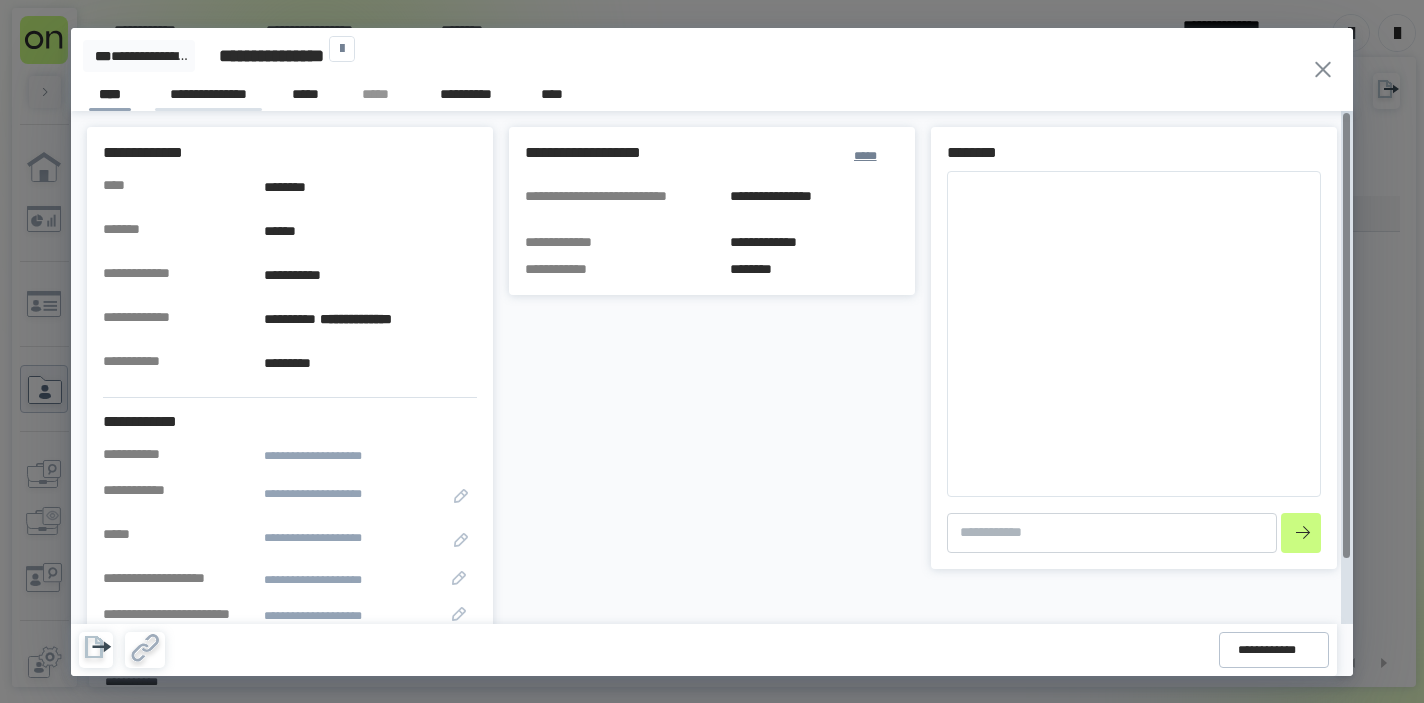 scroll, scrollTop: 0, scrollLeft: 0, axis: both 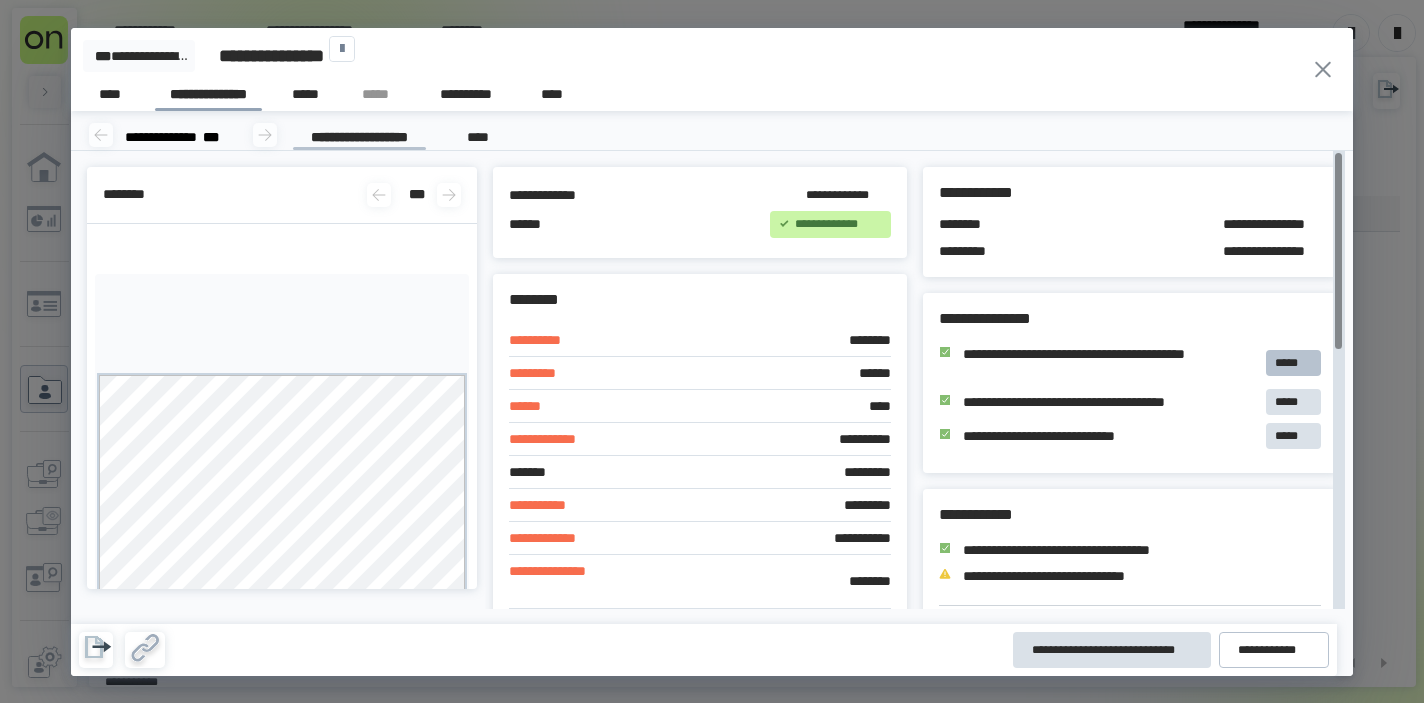 click on "*****" at bounding box center (1293, 363) 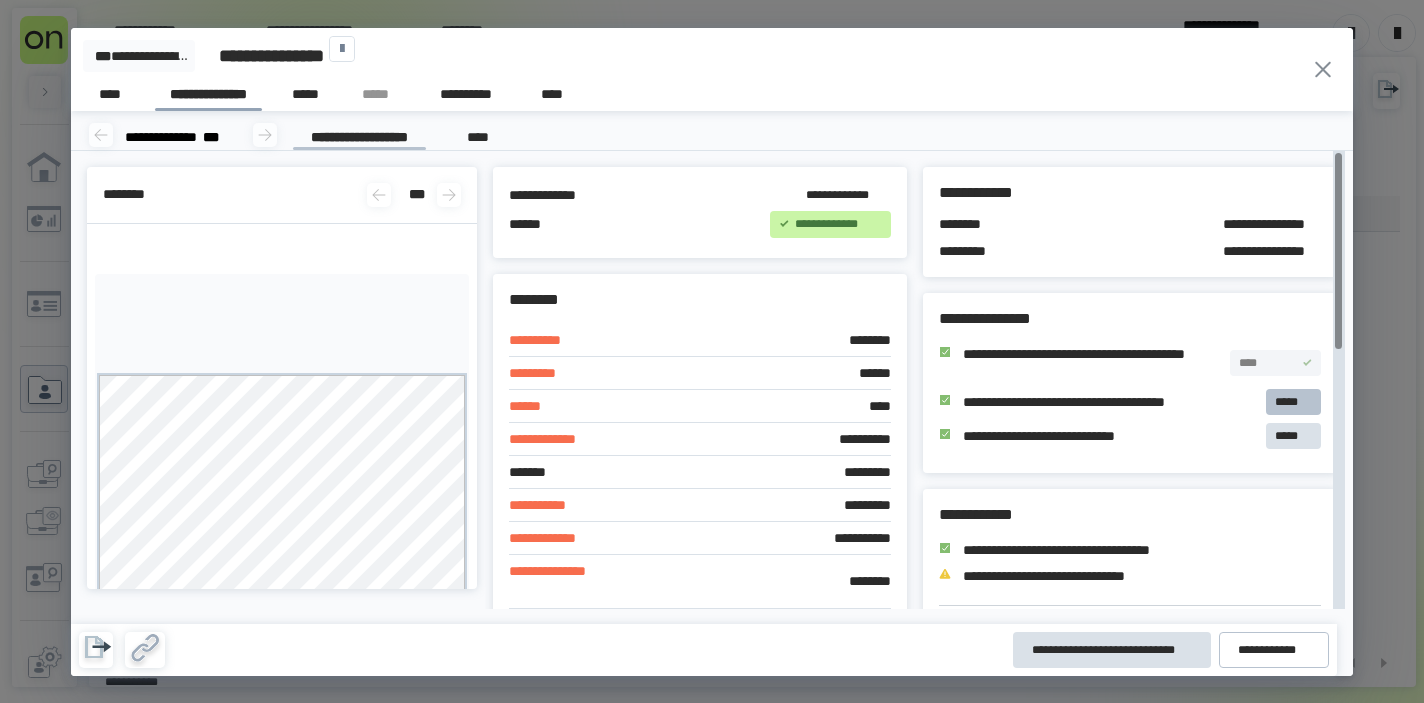 click on "*****" at bounding box center (1293, 402) 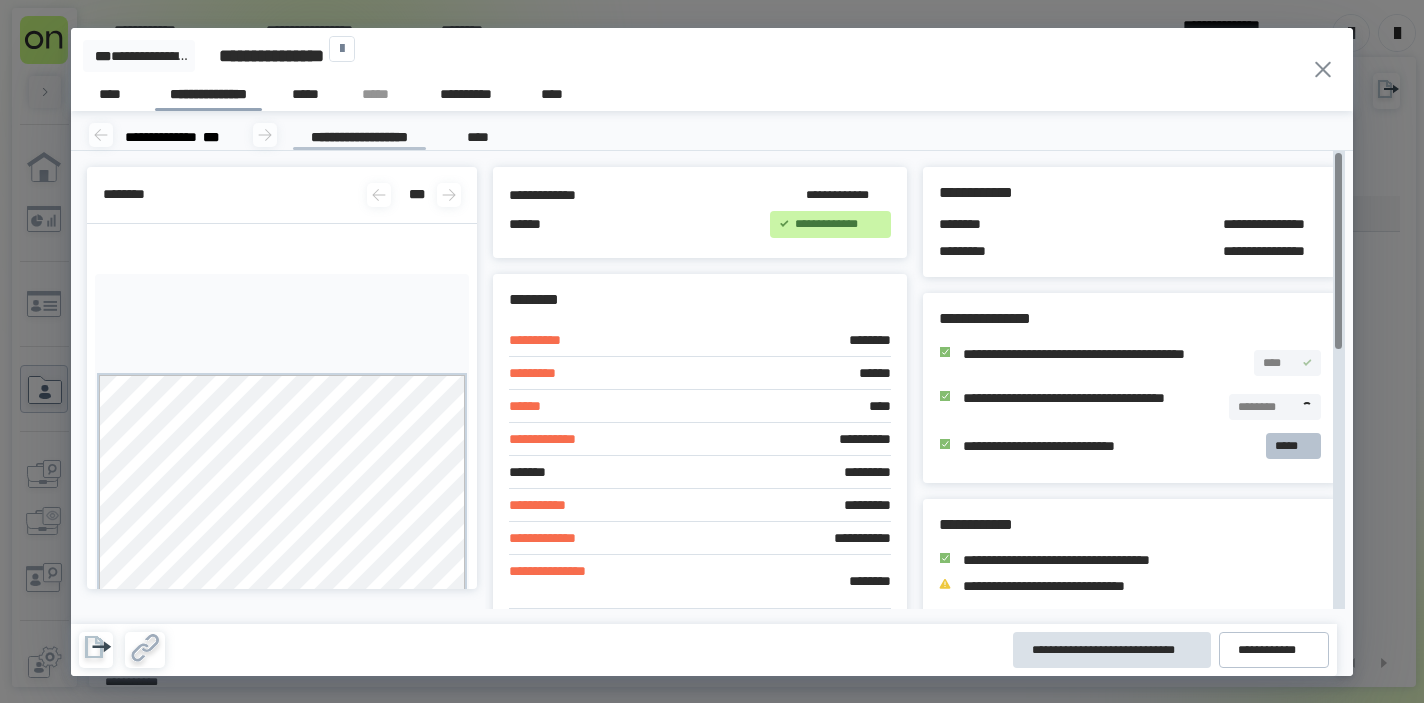 click on "*****" at bounding box center [1293, 446] 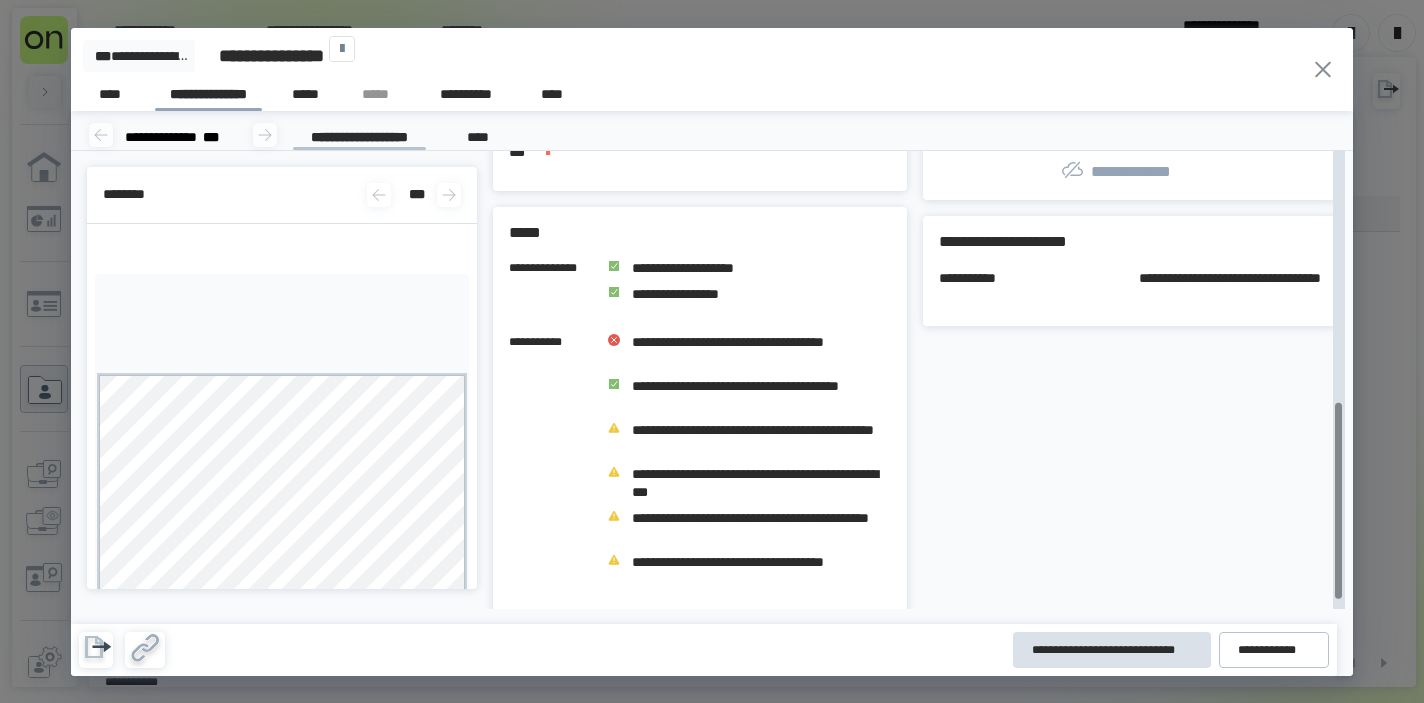 scroll, scrollTop: 585, scrollLeft: 0, axis: vertical 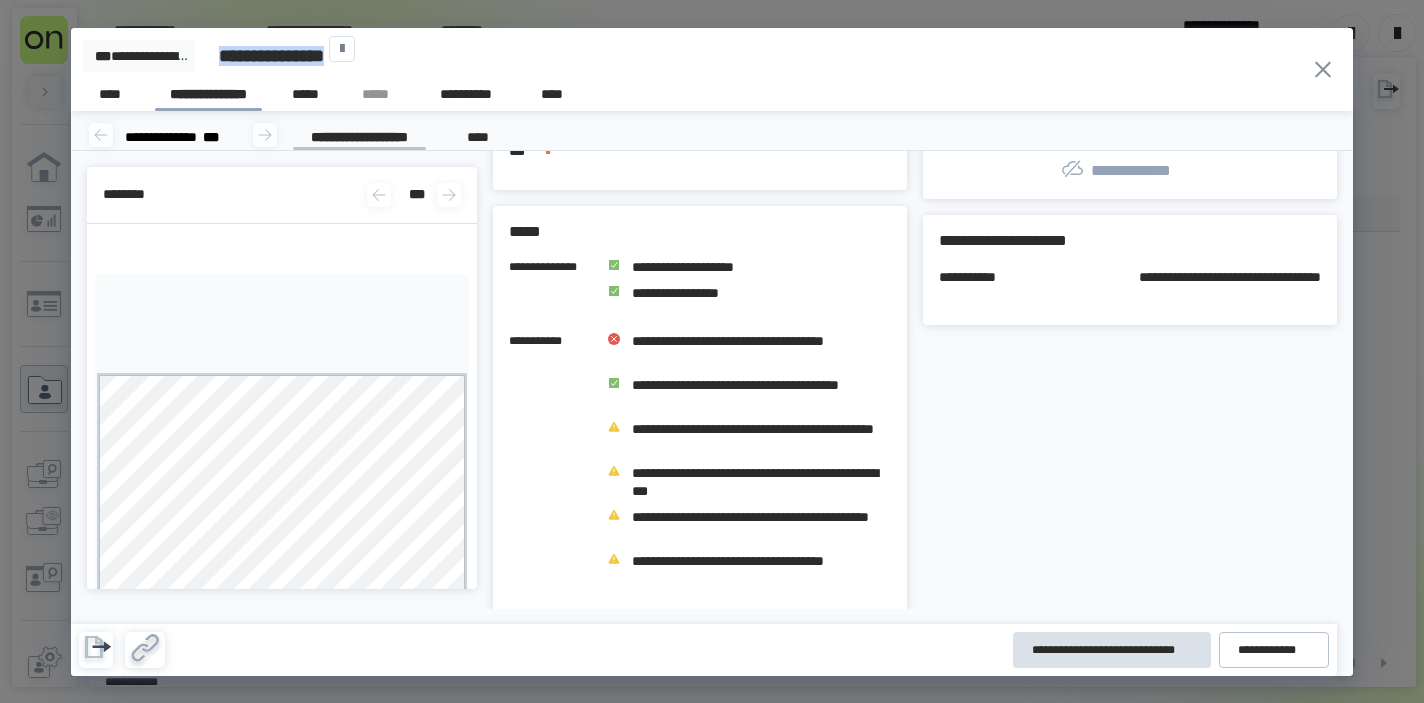 drag, startPoint x: 221, startPoint y: 41, endPoint x: 291, endPoint y: 63, distance: 73.37575 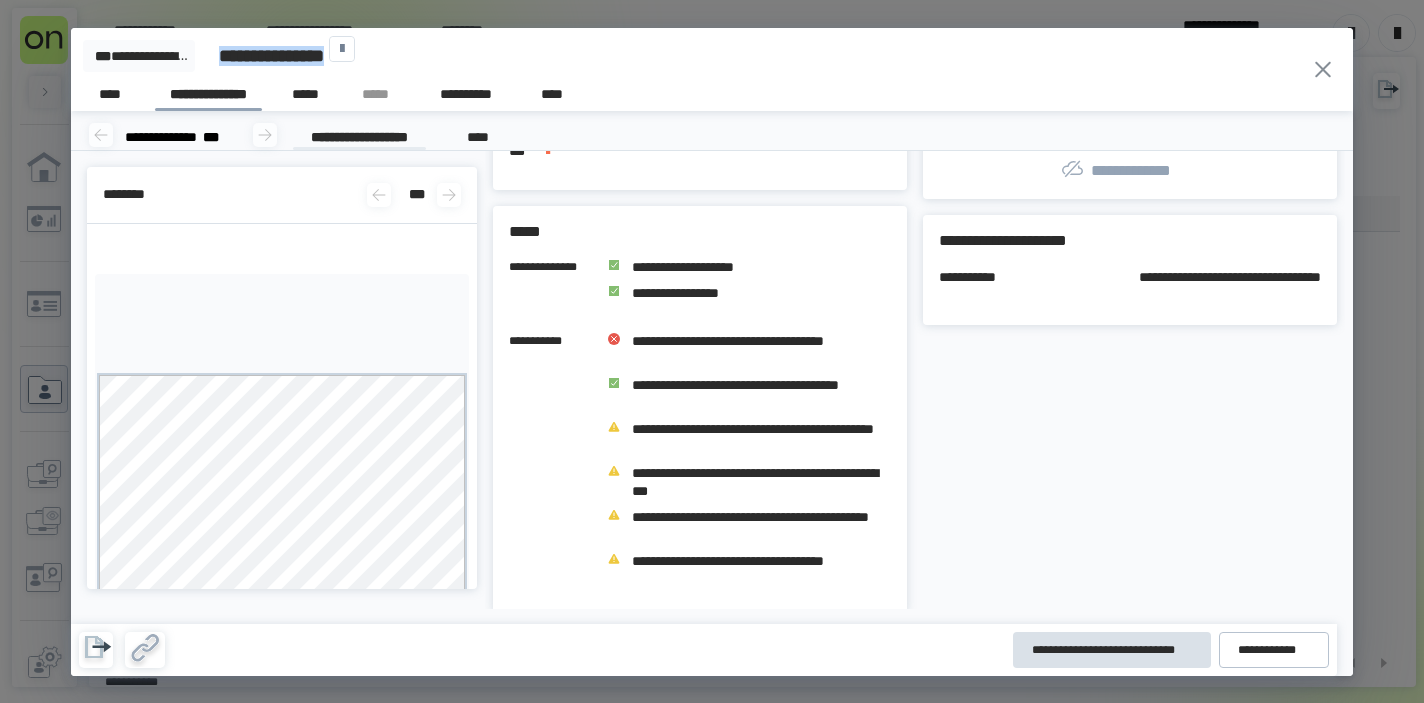 copy on "**********" 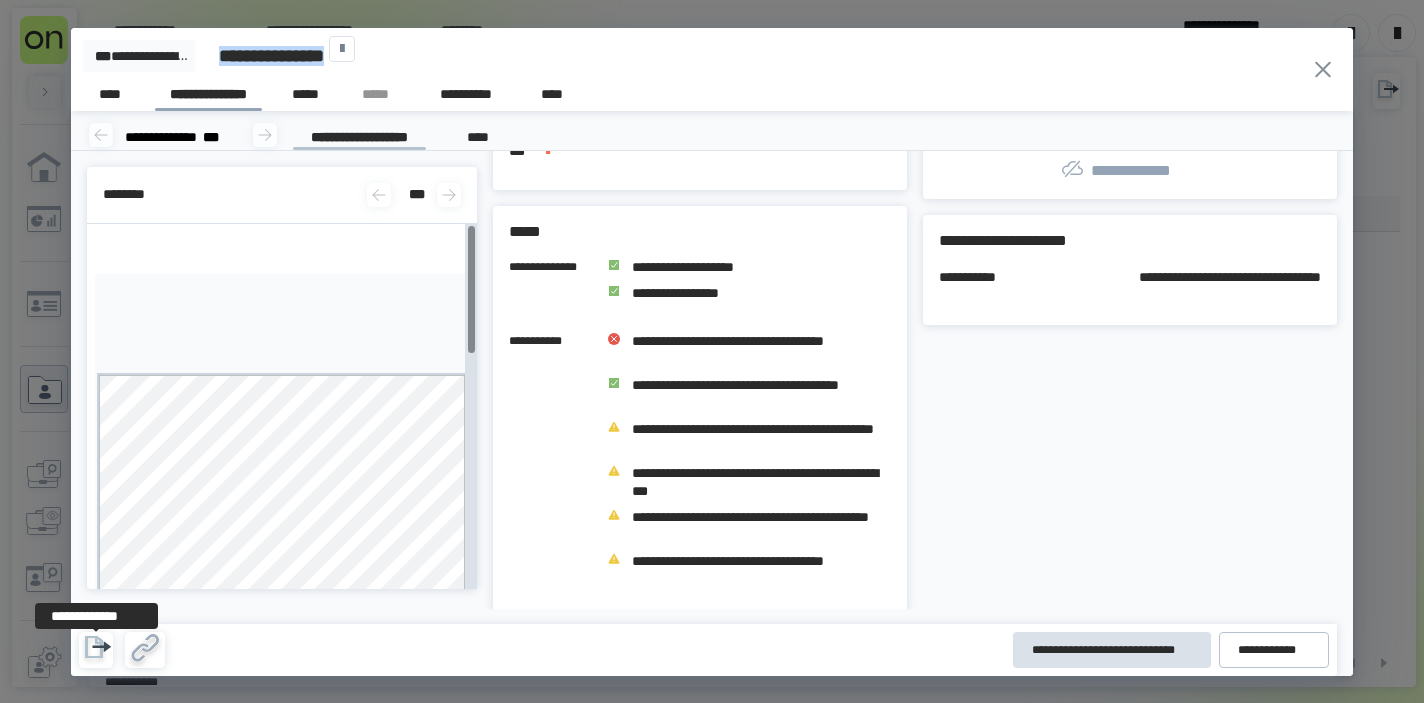 click 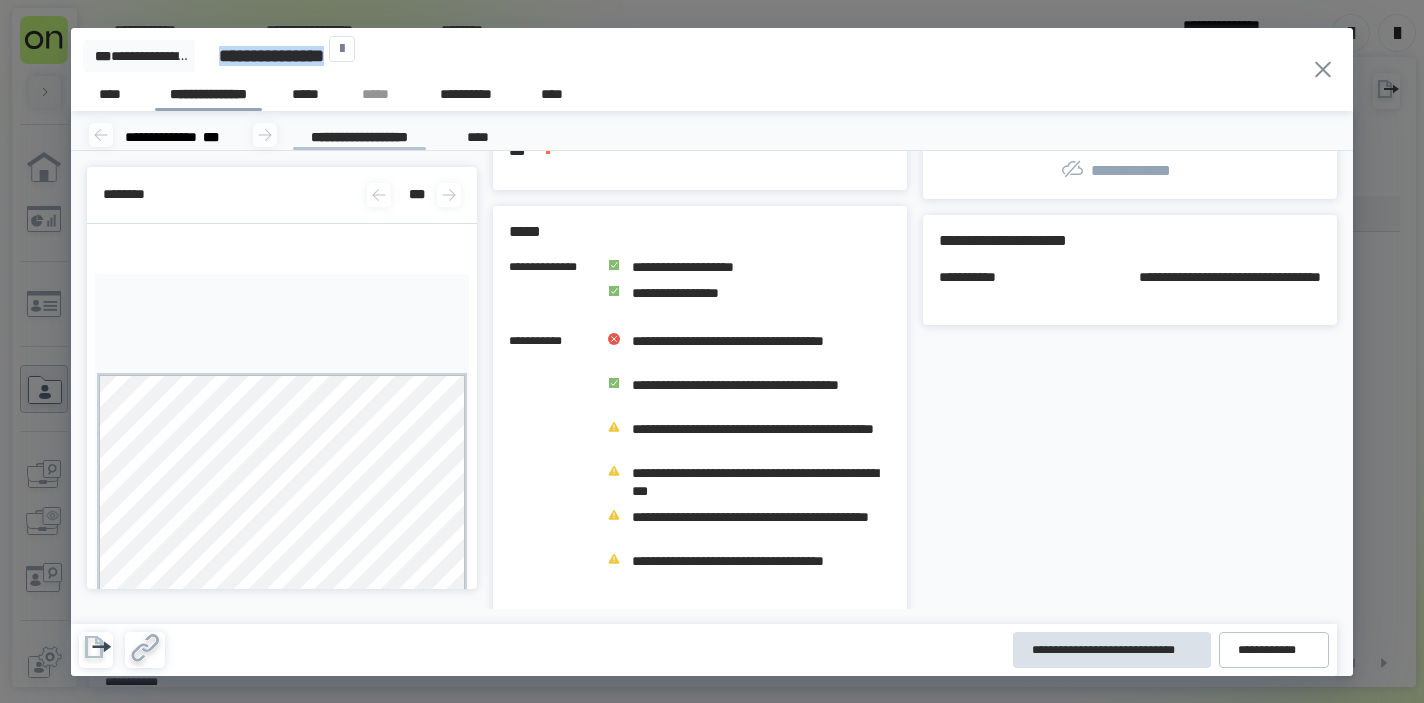 click at bounding box center [342, 49] 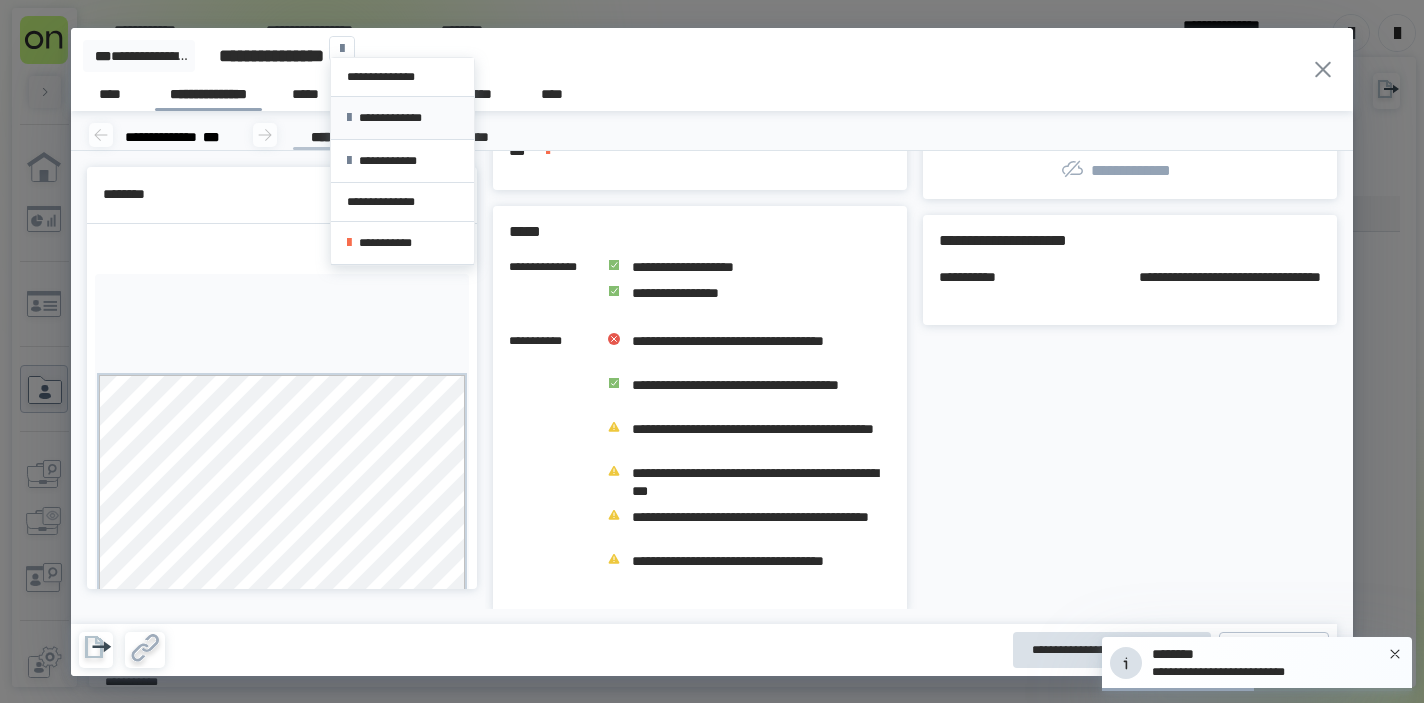 click on "**********" at bounding box center (402, 118) 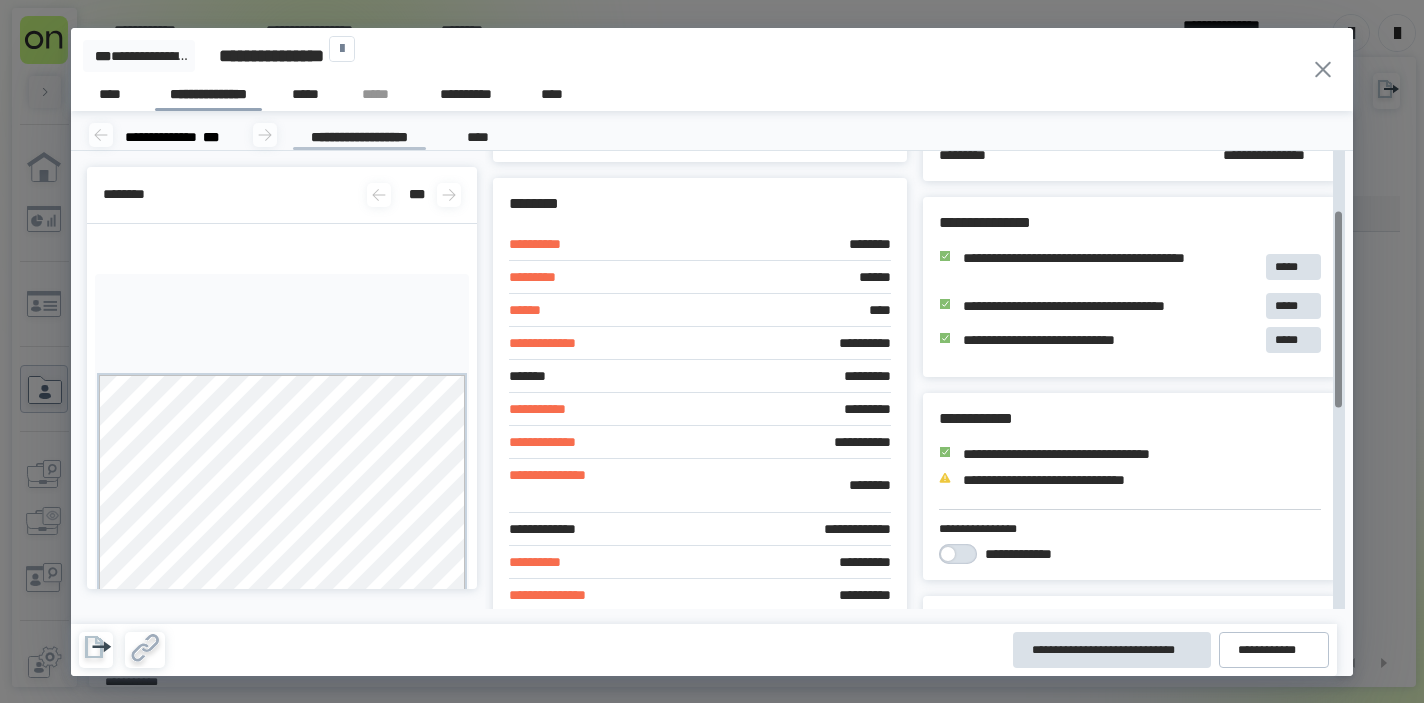 scroll, scrollTop: 42, scrollLeft: 0, axis: vertical 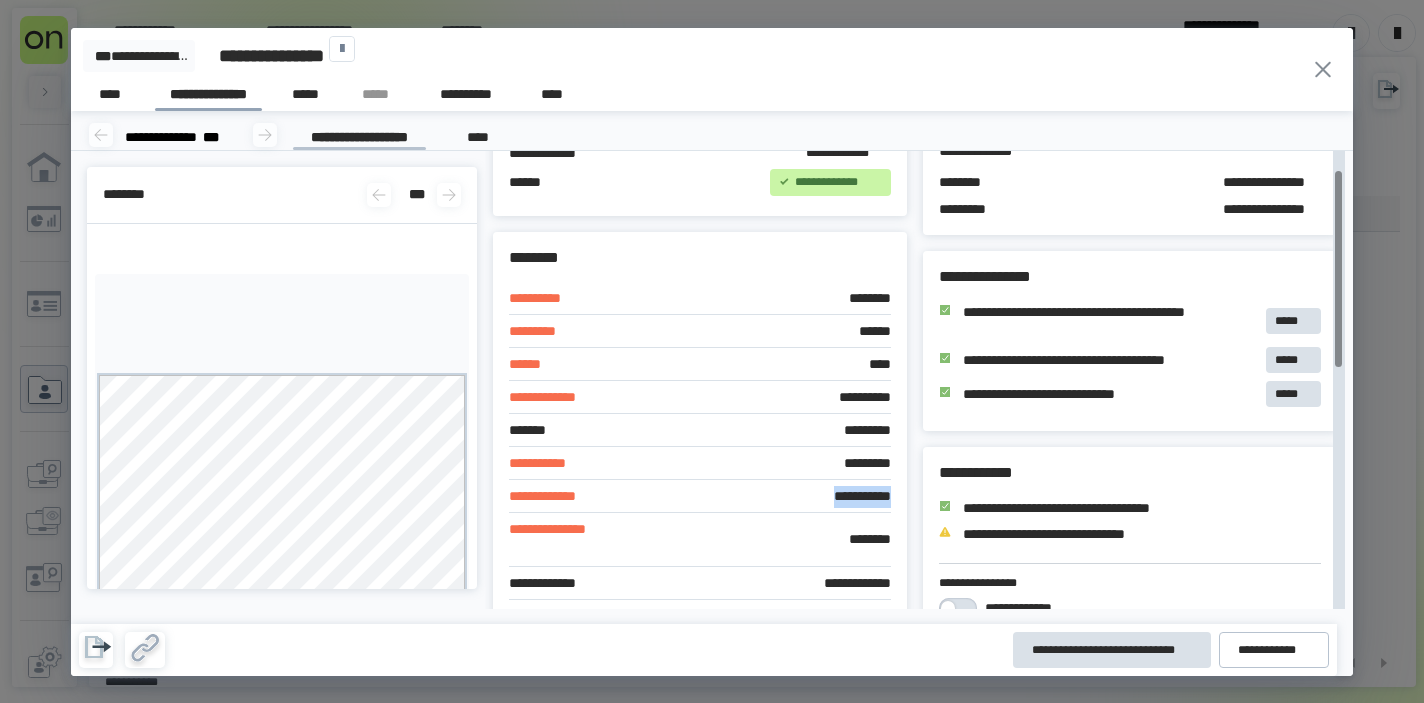 drag, startPoint x: 794, startPoint y: 502, endPoint x: 888, endPoint y: 499, distance: 94.04786 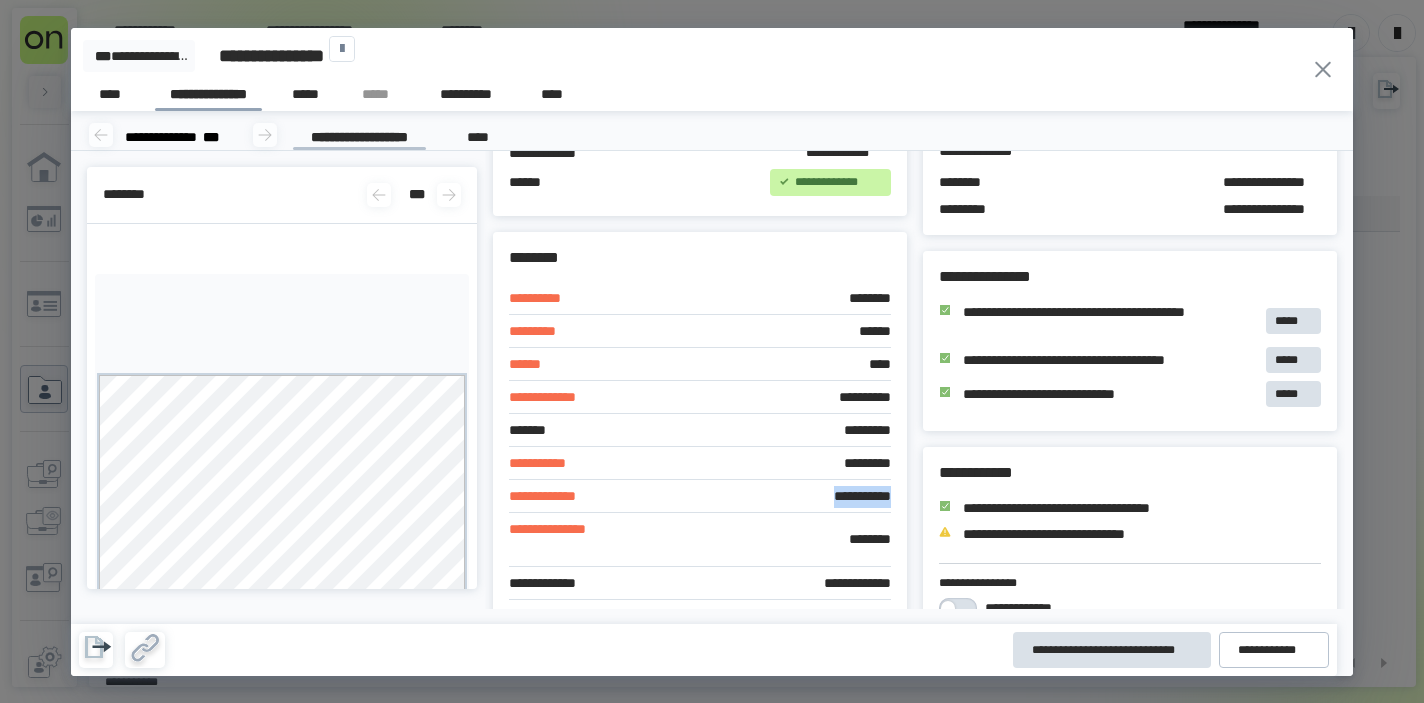 click 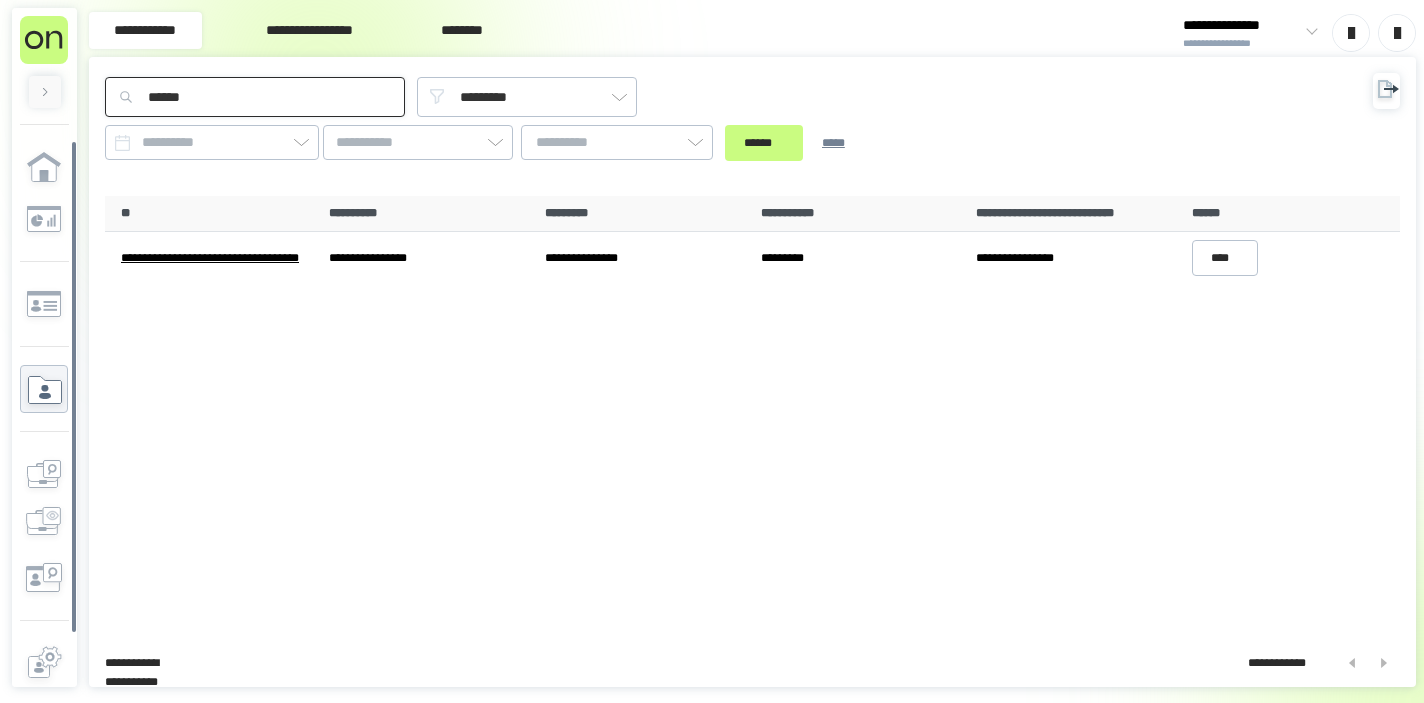 click on "******" at bounding box center [255, 97] 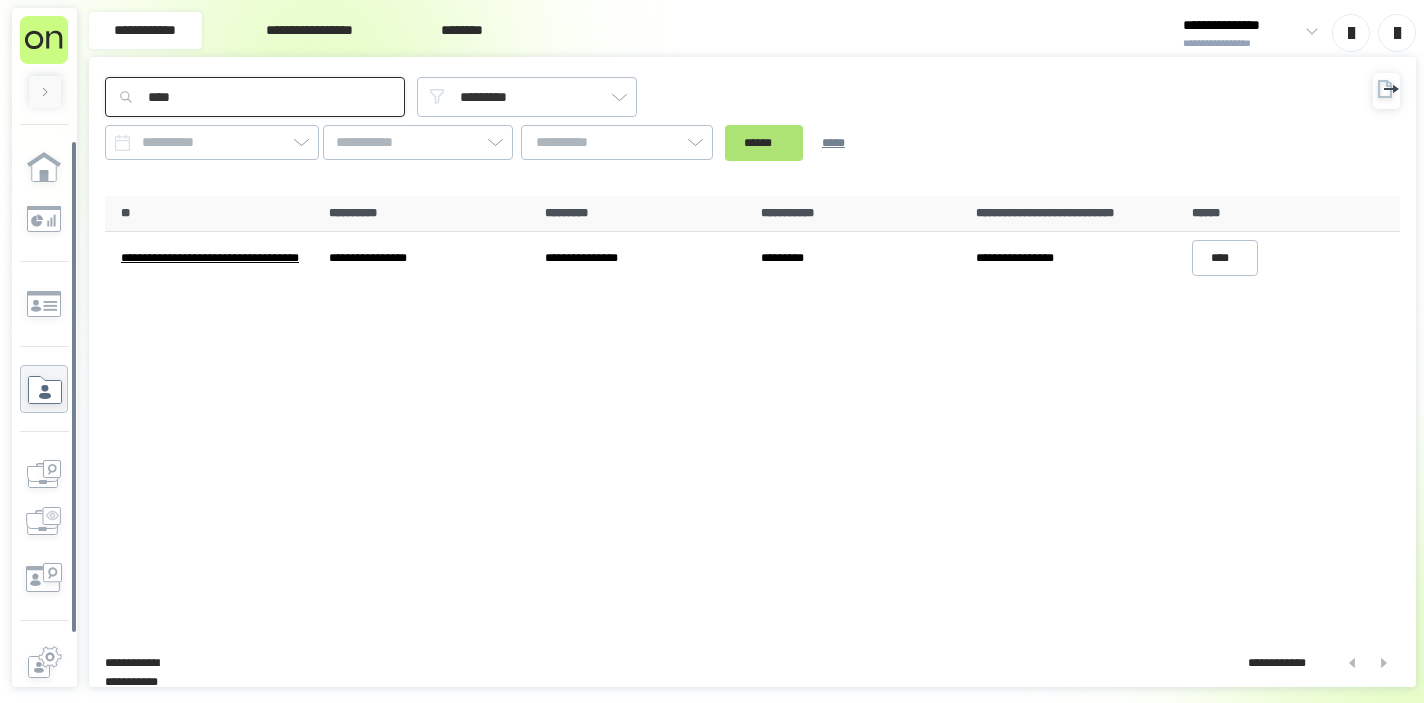 type on "****" 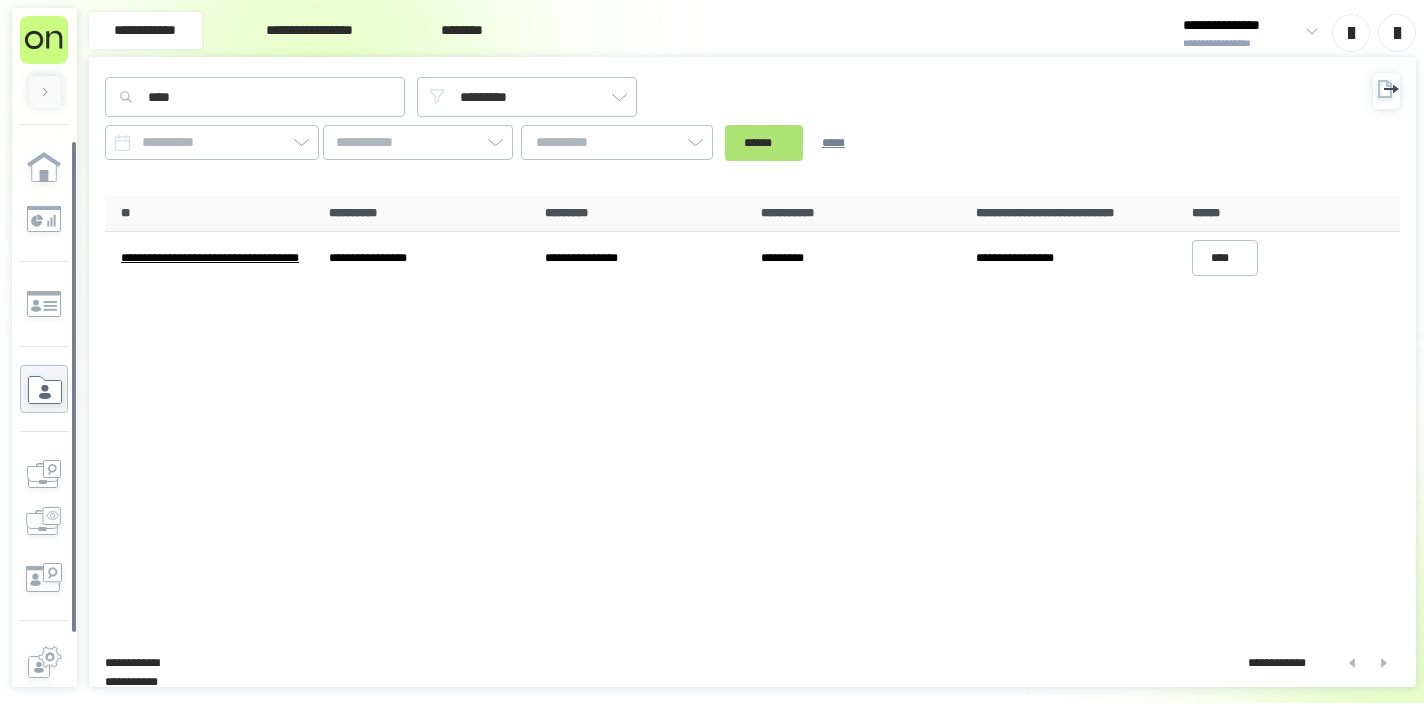 click on "******" at bounding box center (764, 143) 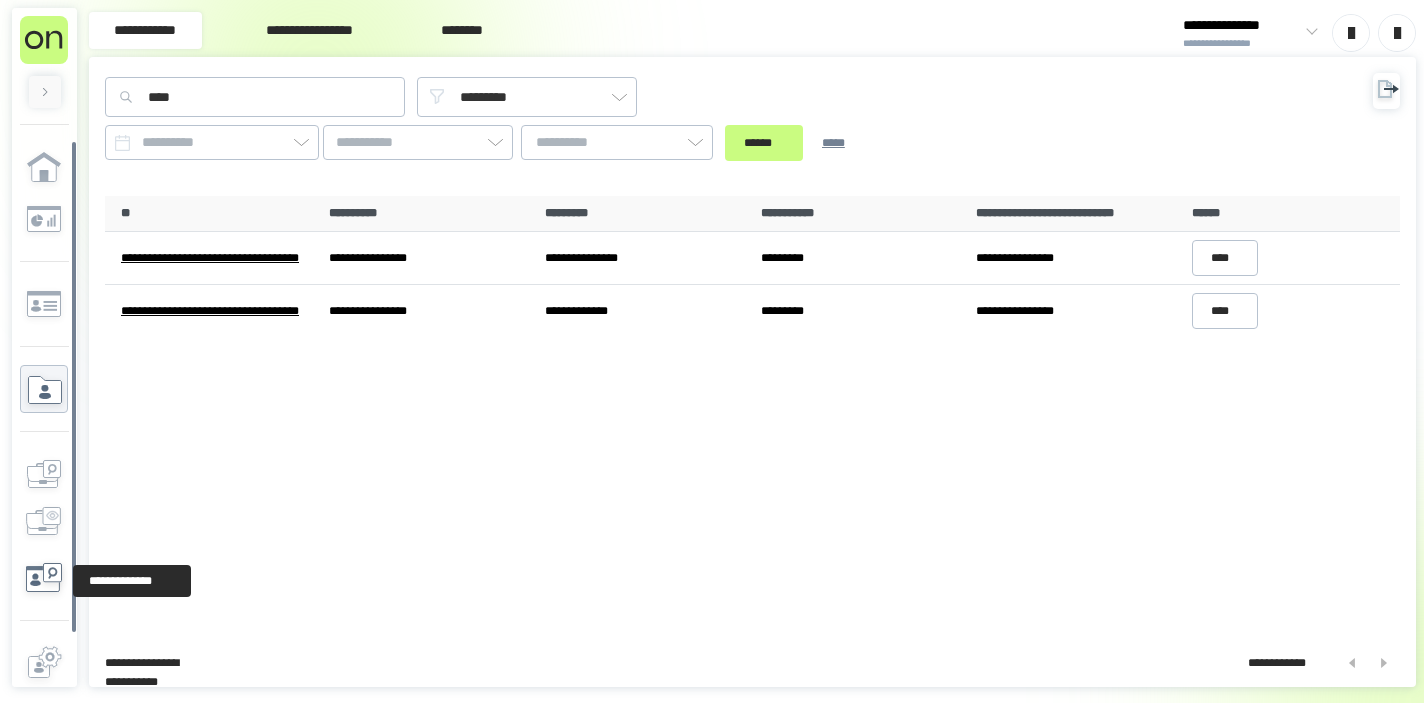 click 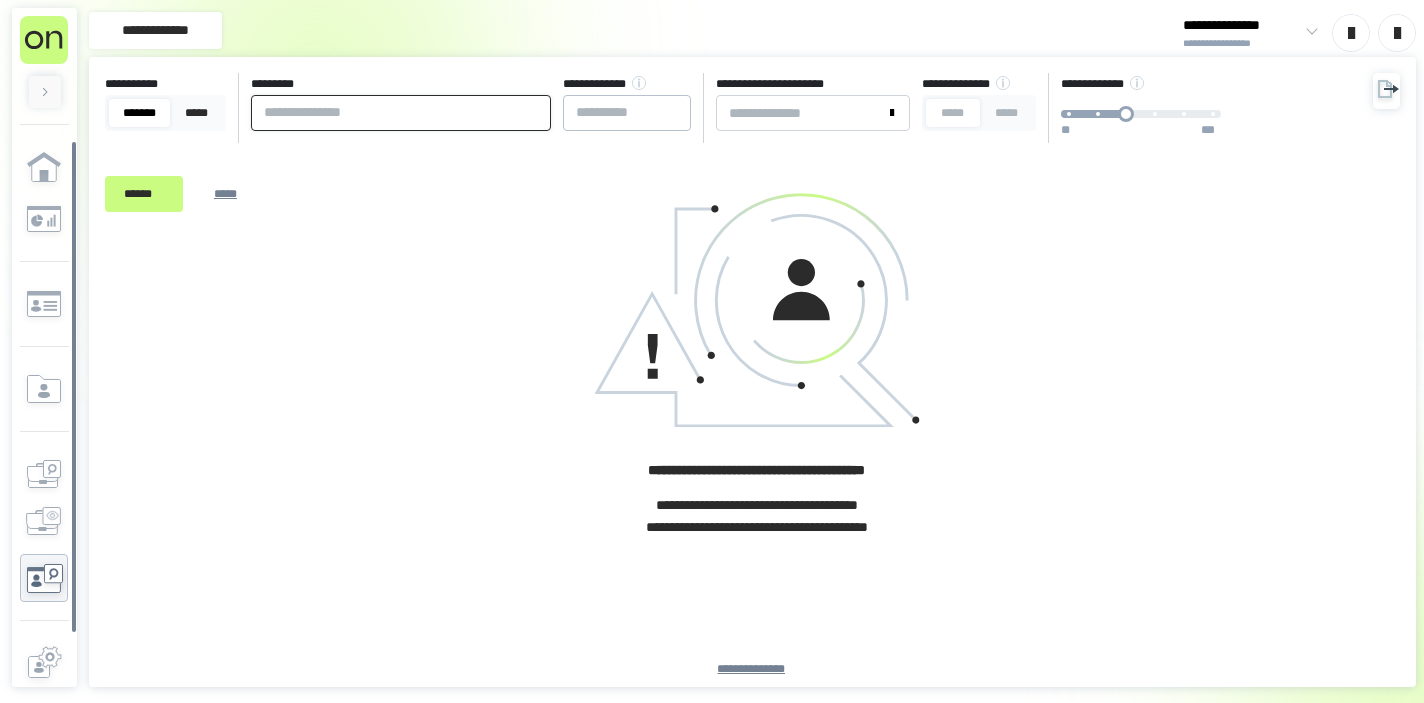 paste on "**********" 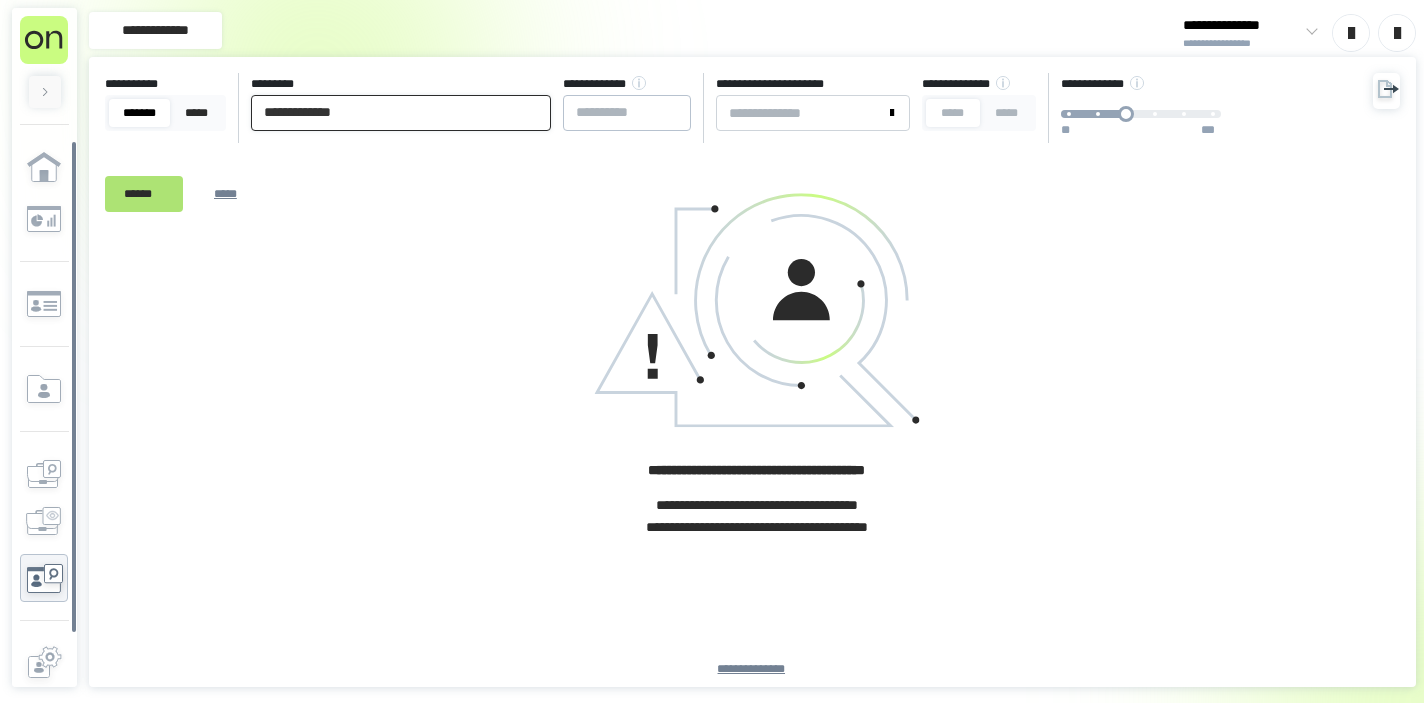 type on "**********" 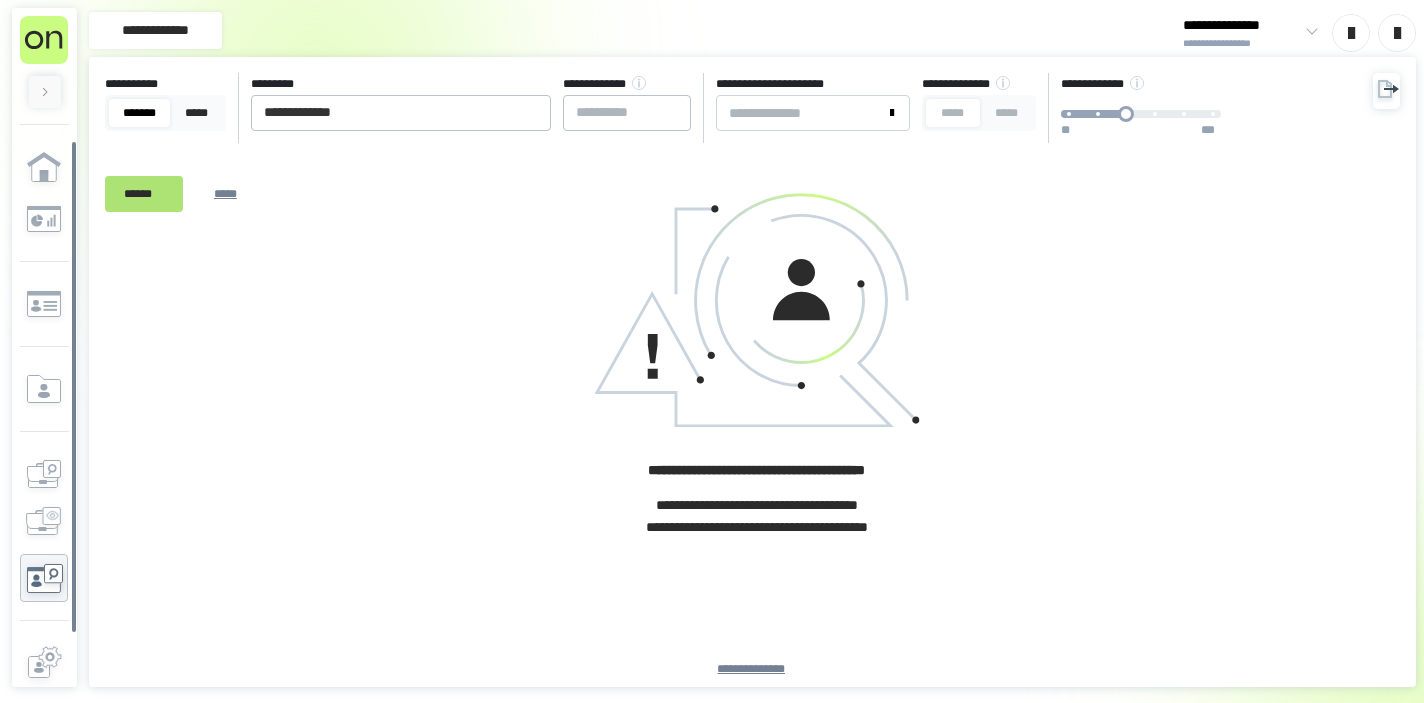 click on "******" at bounding box center (144, 194) 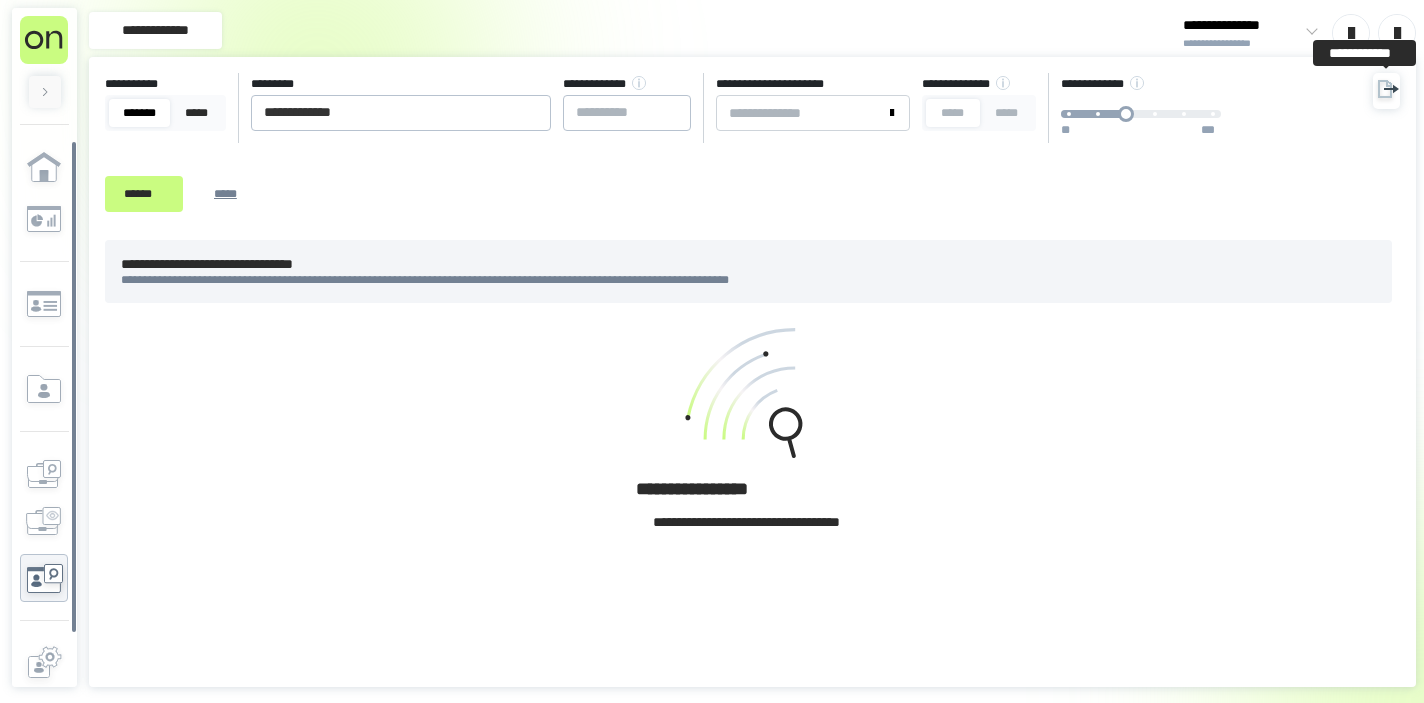 click 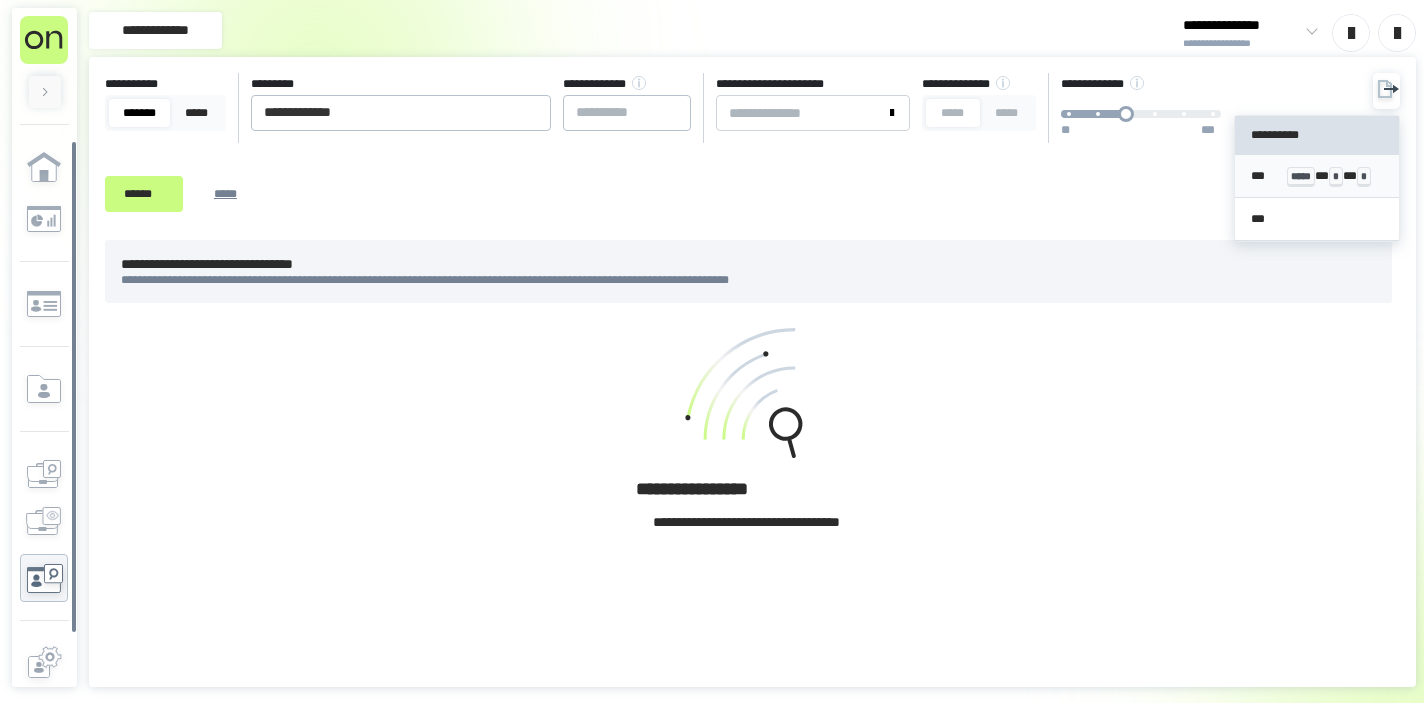 click on "*** ***** * * *   *" at bounding box center (1317, 176) 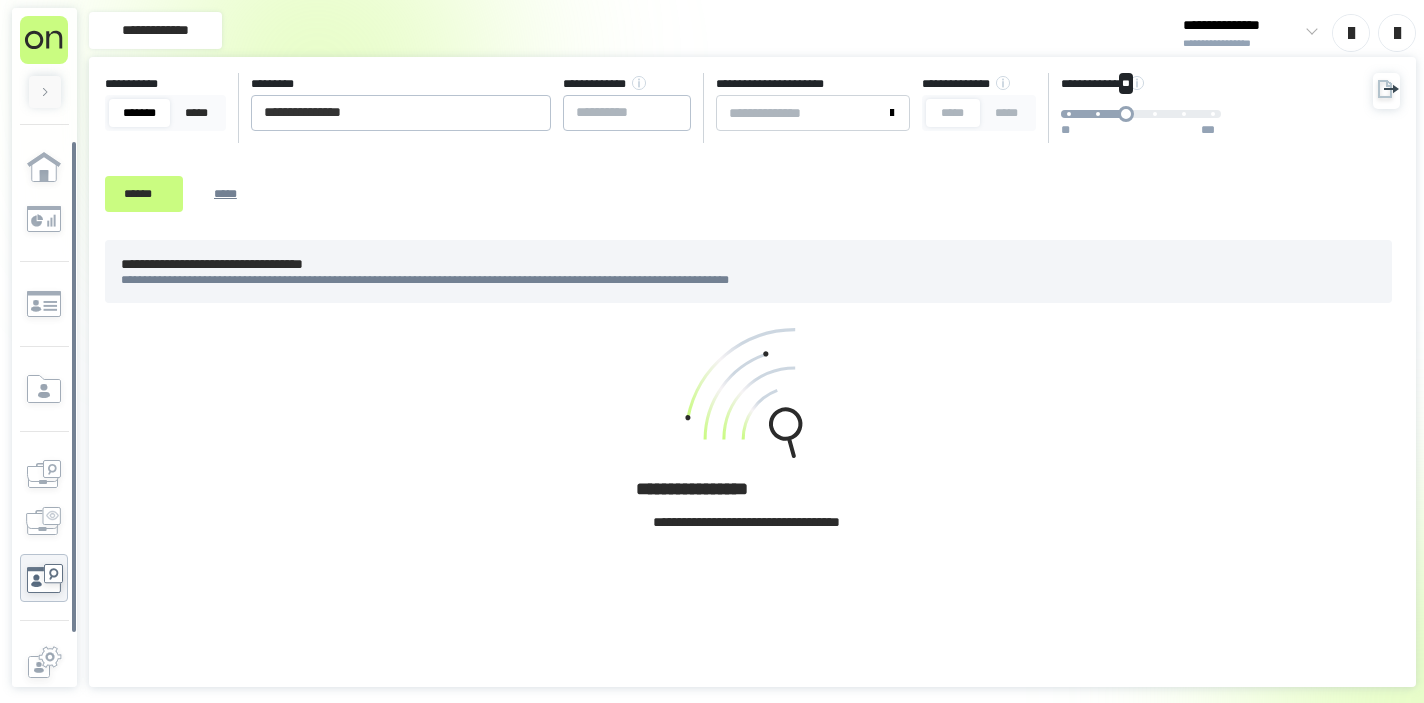 scroll, scrollTop: 0, scrollLeft: 0, axis: both 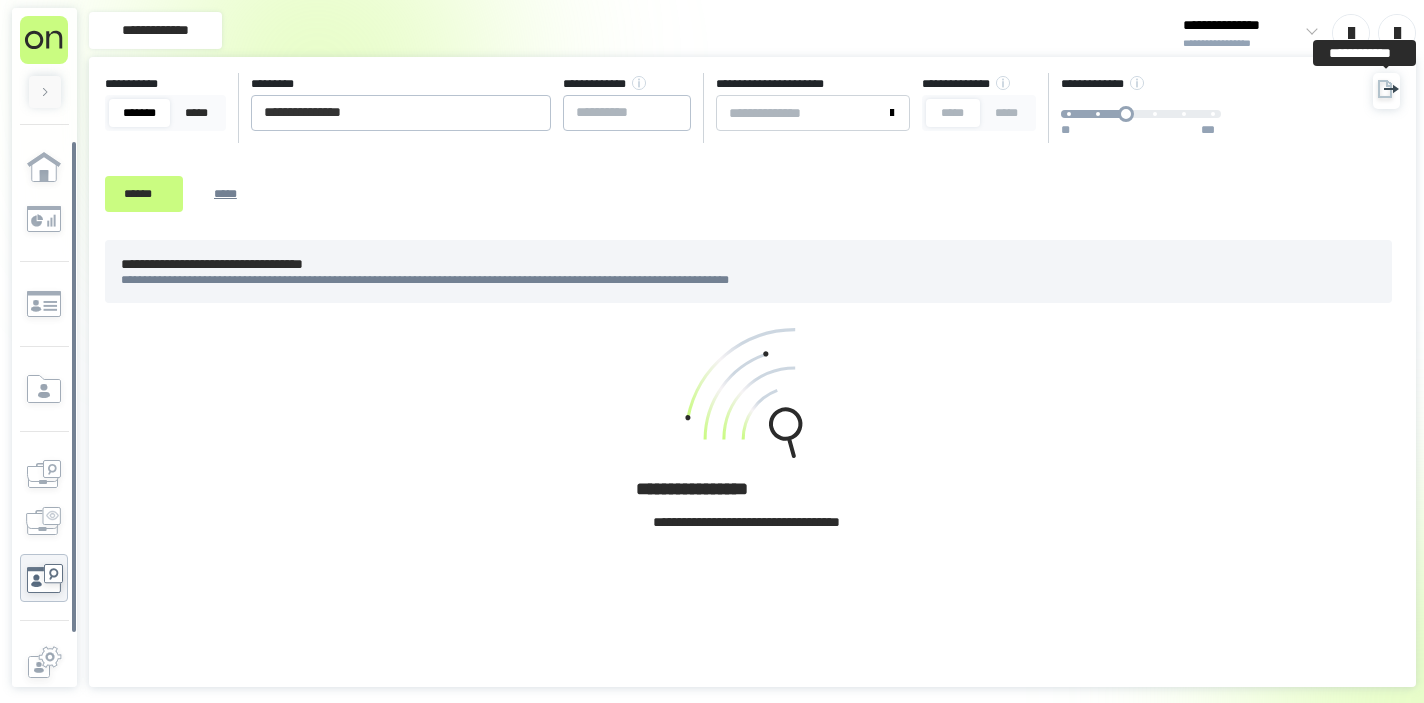 click 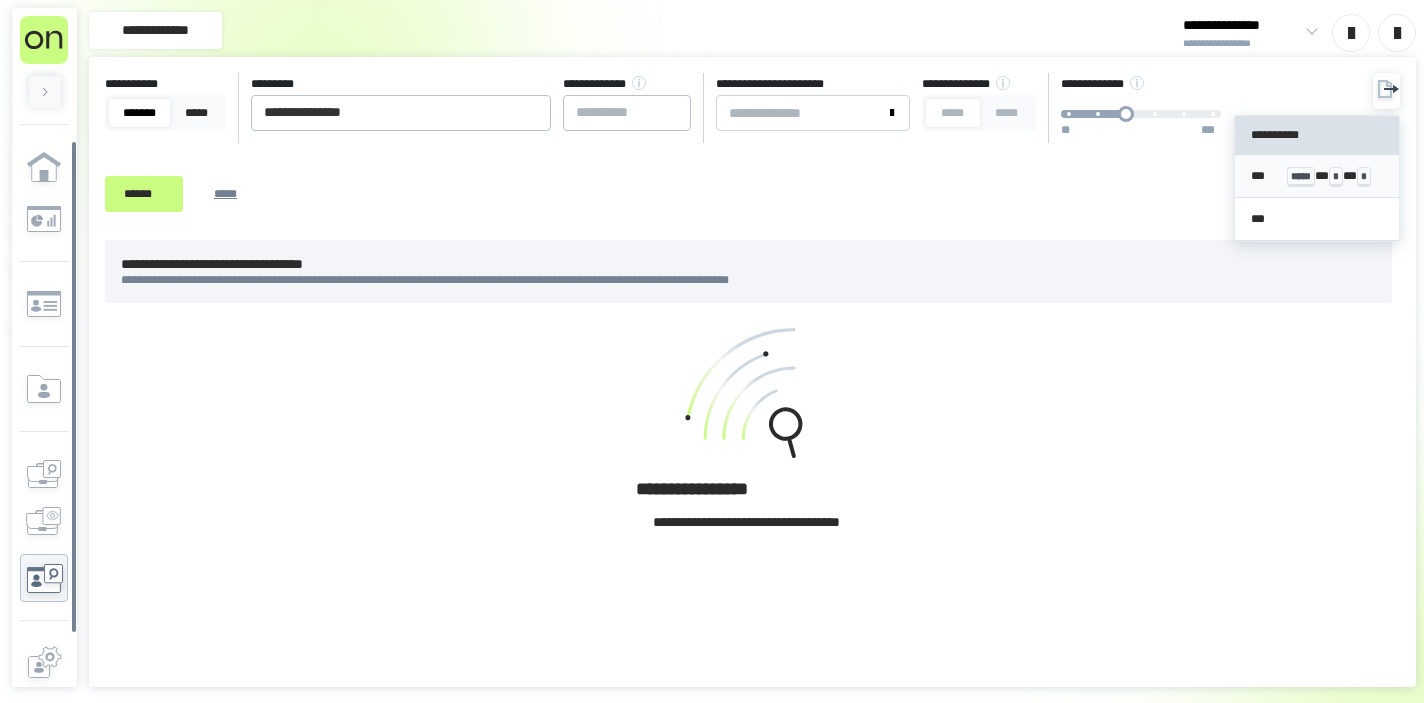 click on "*** ***** * * *   *" at bounding box center (1317, 176) 